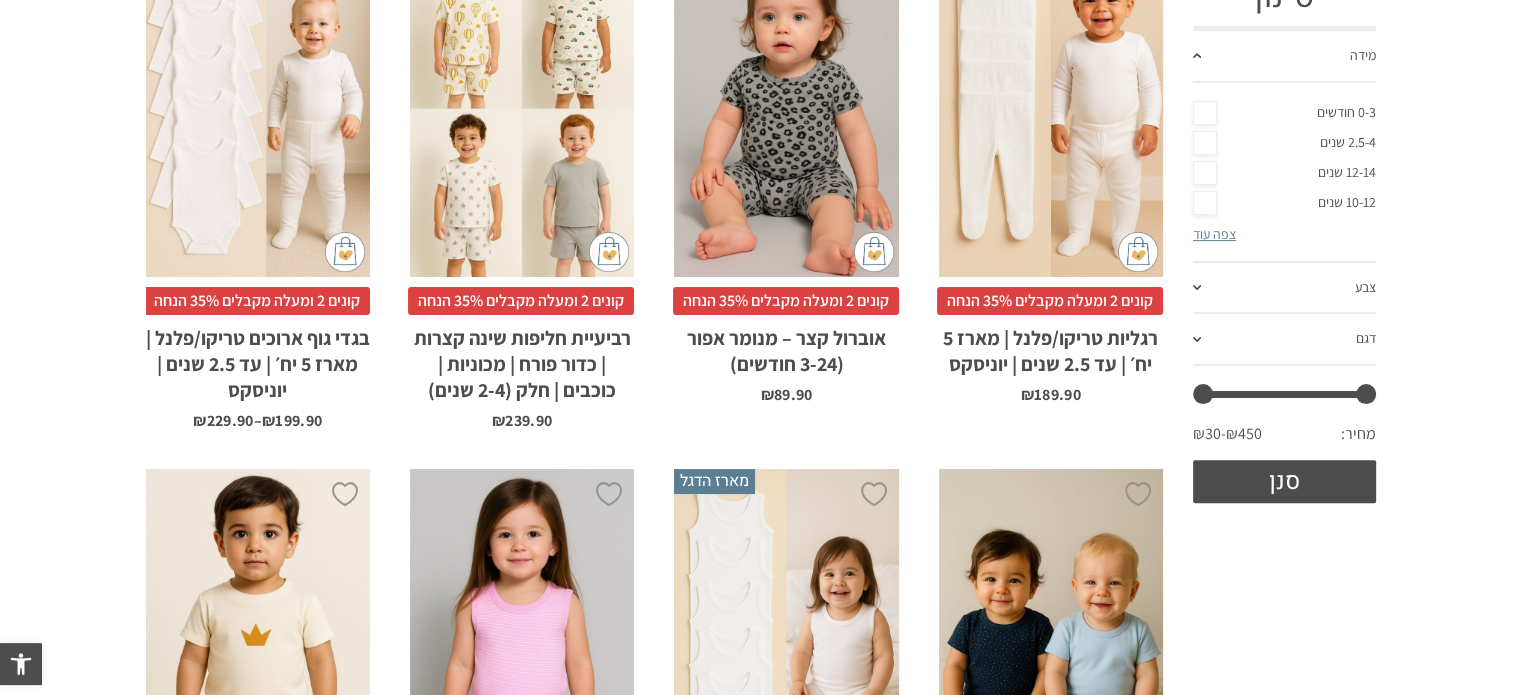 scroll, scrollTop: 733, scrollLeft: 0, axis: vertical 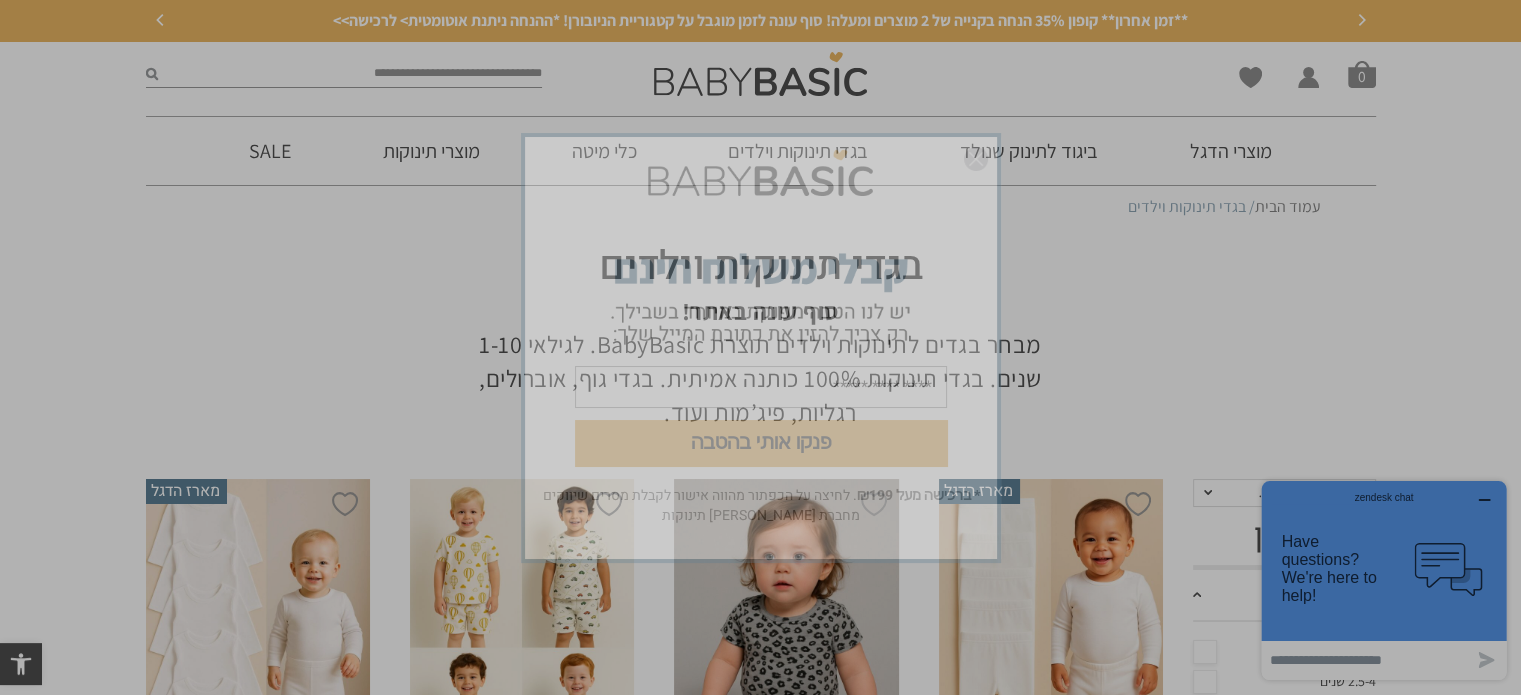 click at bounding box center [976, 159] 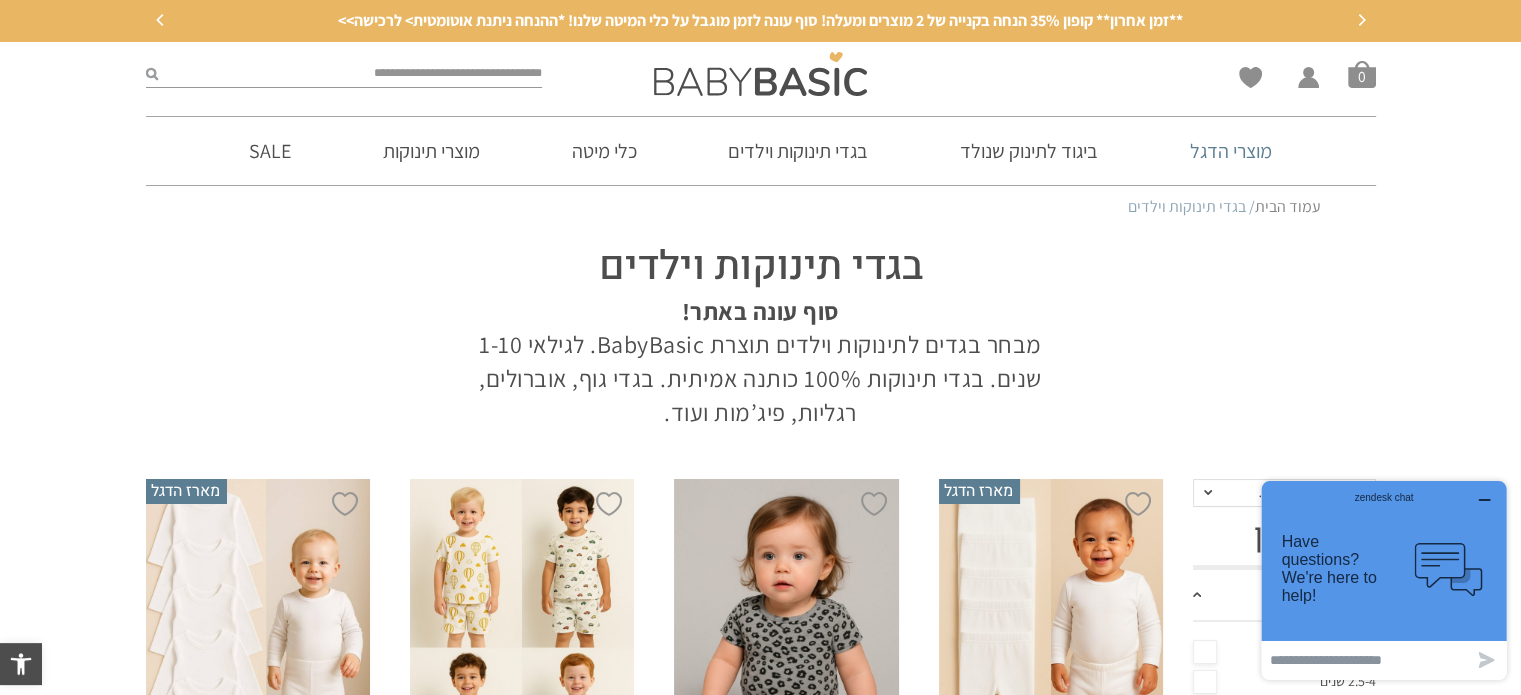 click on "מוצרי הדגל" at bounding box center [1231, 151] 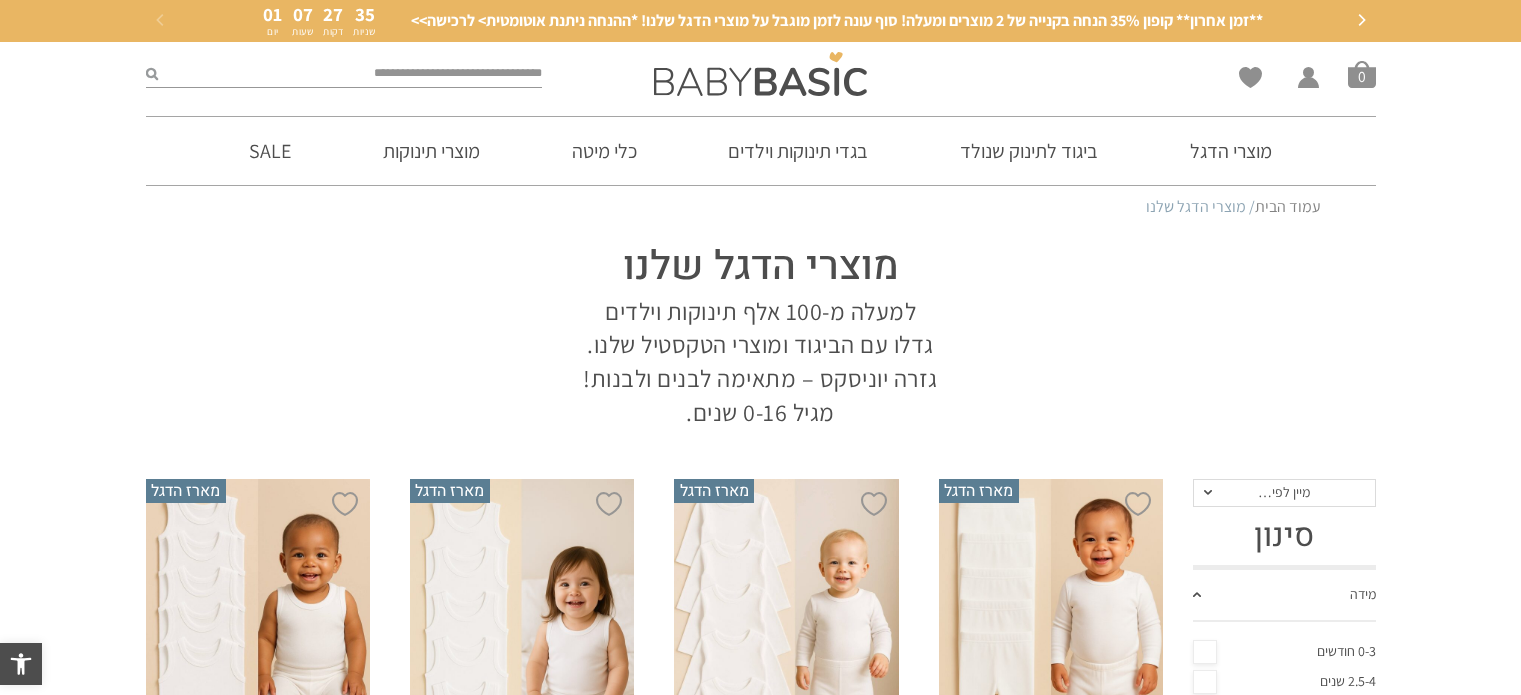 scroll, scrollTop: 200, scrollLeft: 0, axis: vertical 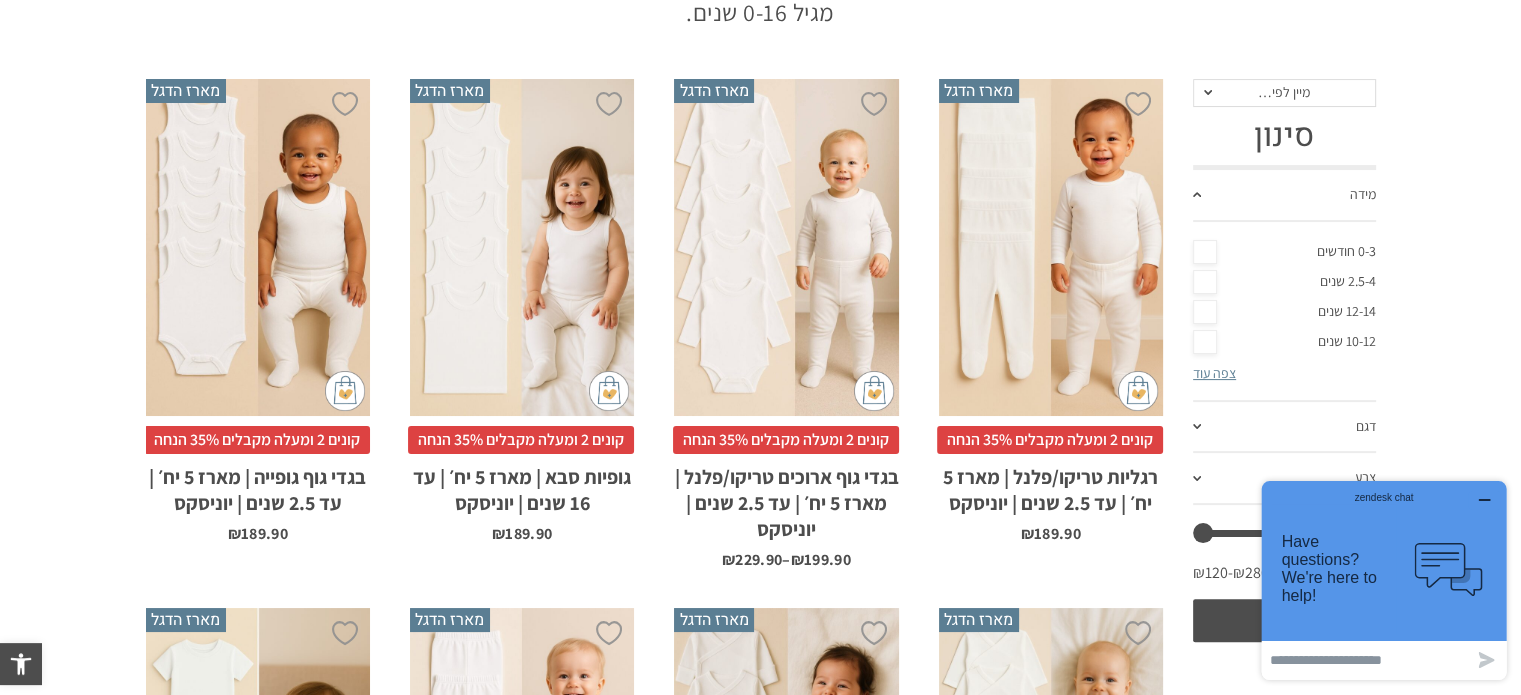 click on "x
בחירת מידה
0-3m
3-6m
6-12m
12-18m
18-24m
24-30m" at bounding box center [258, 247] 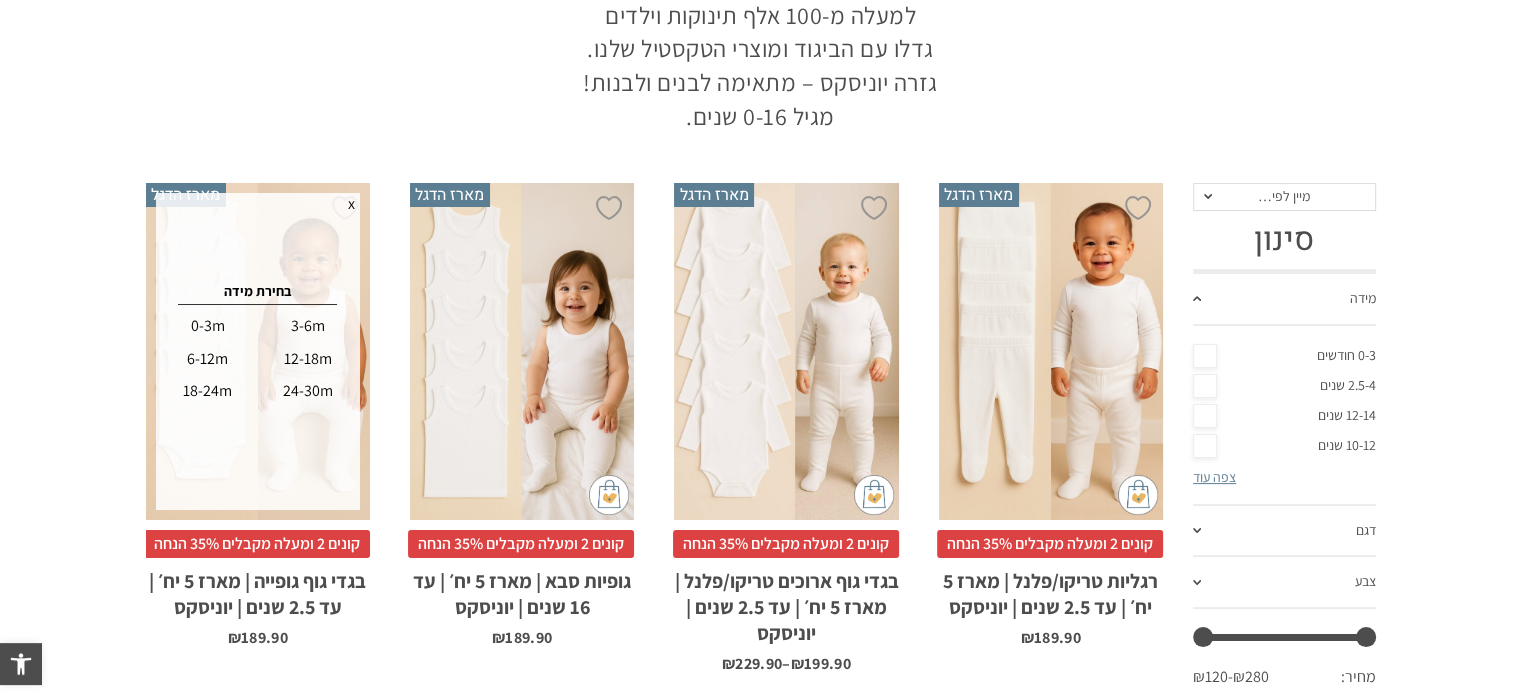scroll, scrollTop: 296, scrollLeft: 0, axis: vertical 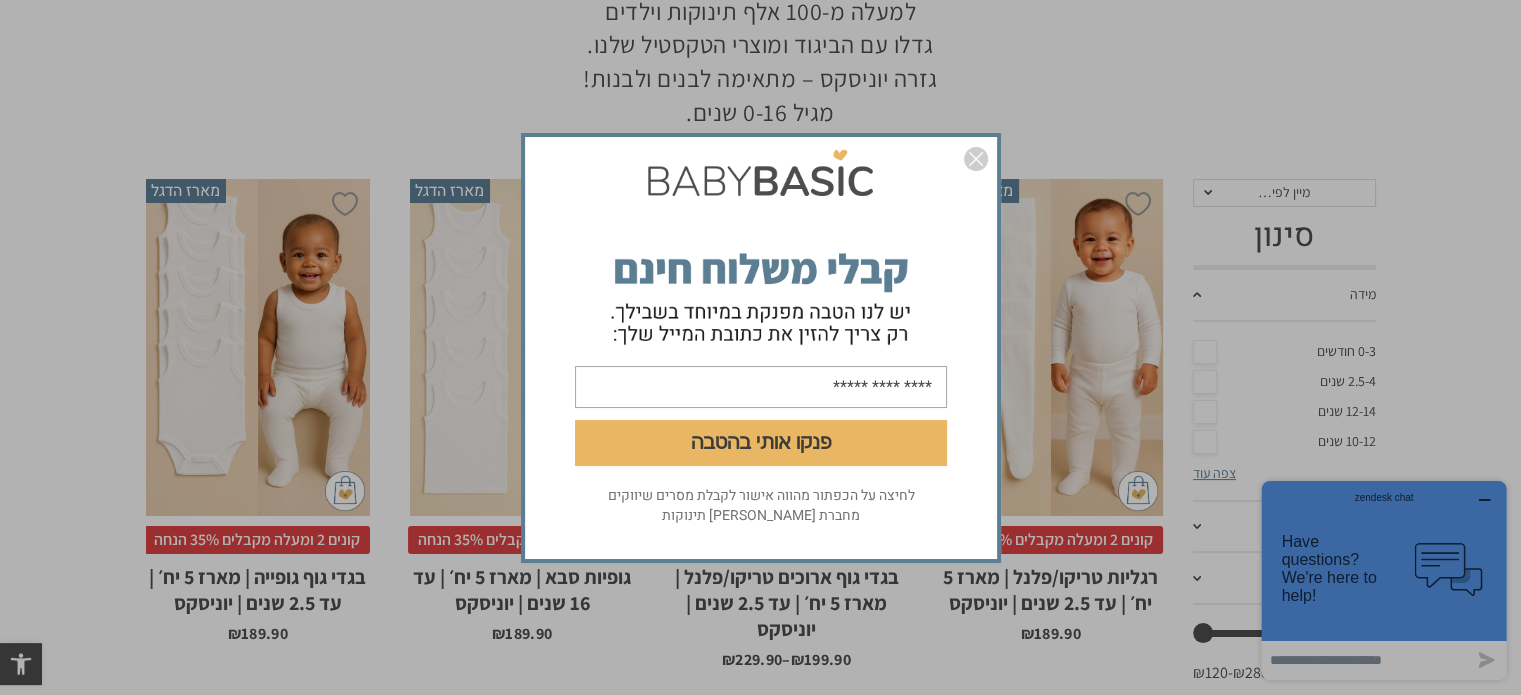 click at bounding box center [976, 159] 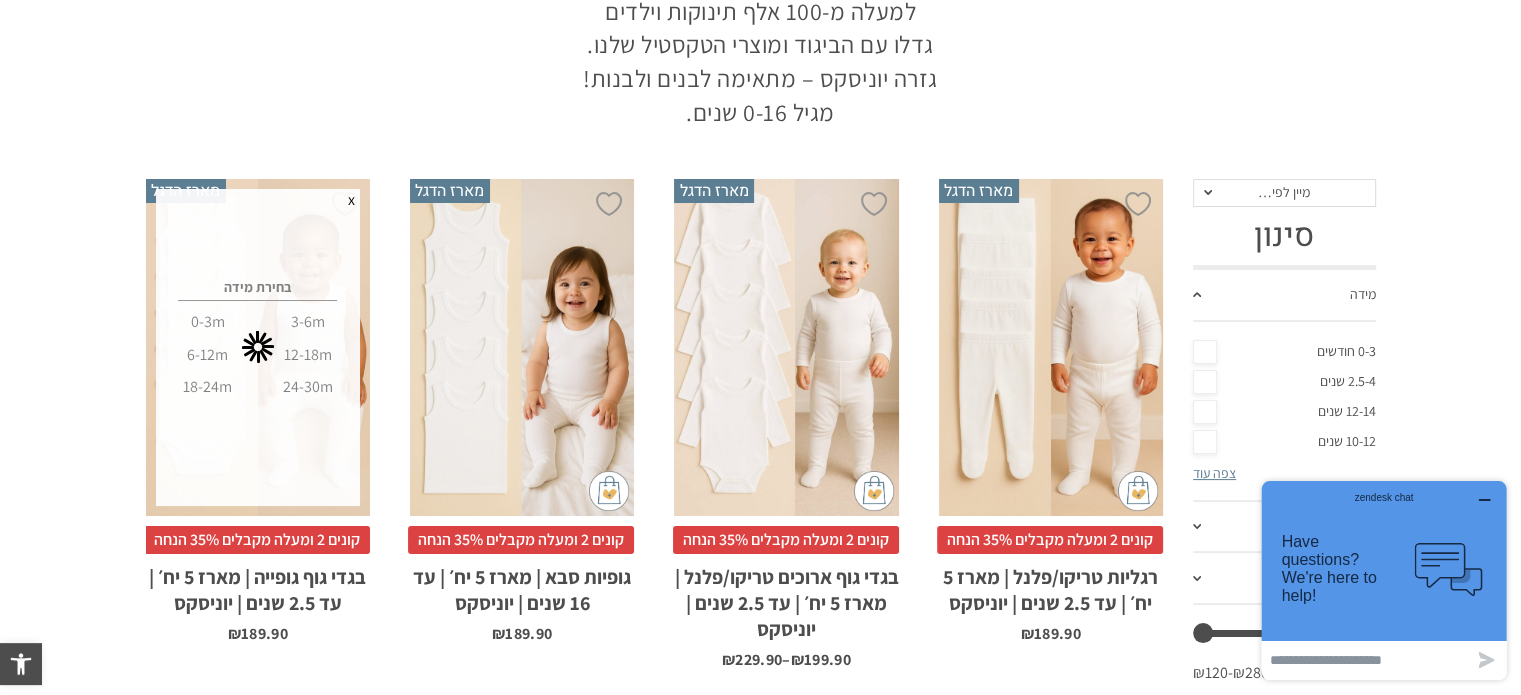 click at bounding box center (258, 347) 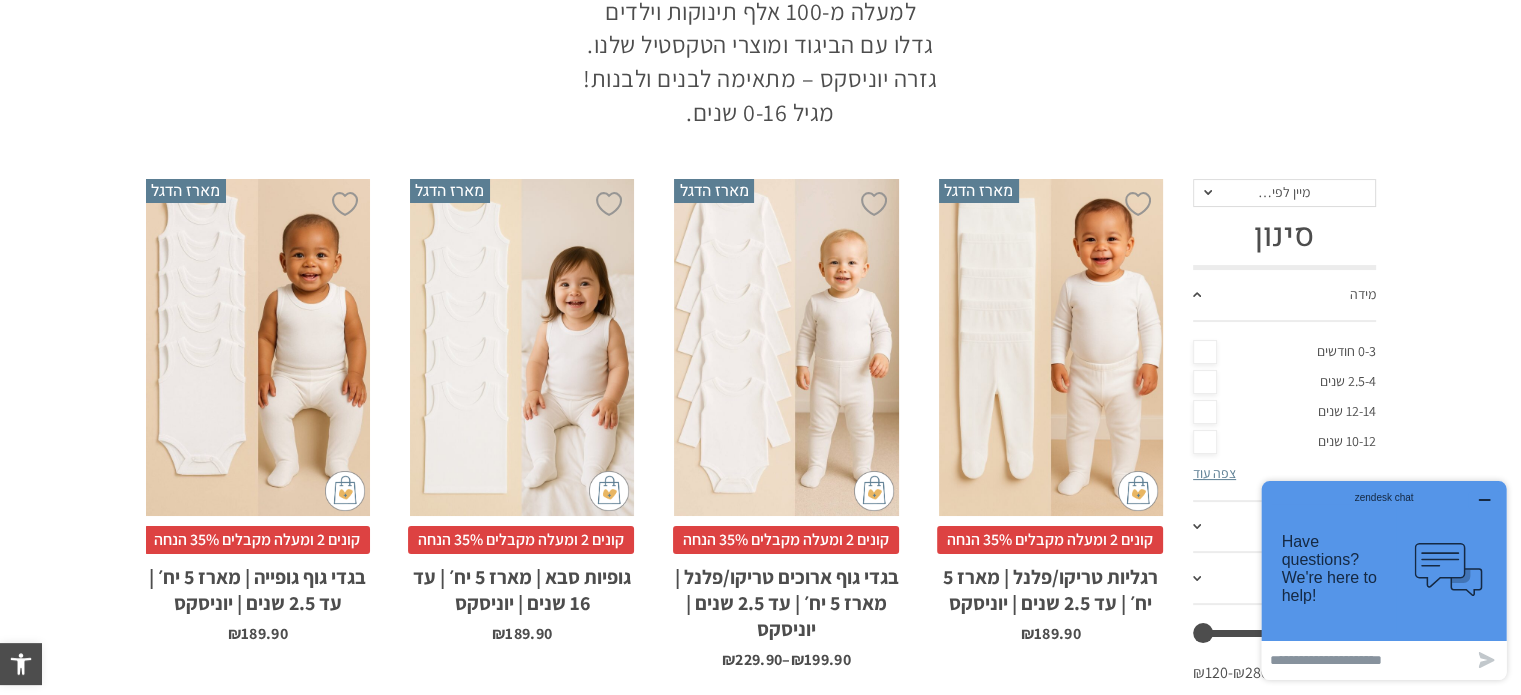 click on "x
בחירת מידה
0-3m
3-6m
6-12m
12-18m
18-24m
24-30m" at bounding box center [258, 347] 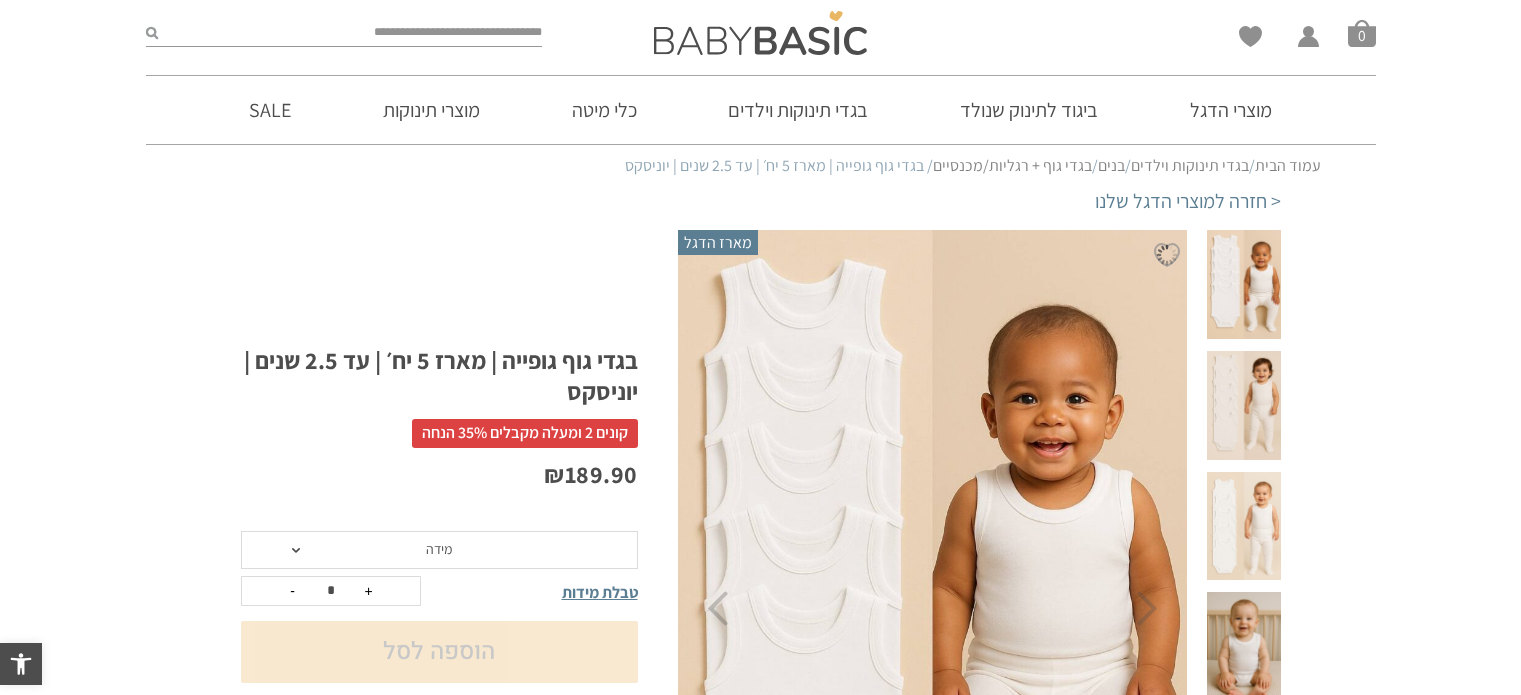 scroll, scrollTop: 0, scrollLeft: 0, axis: both 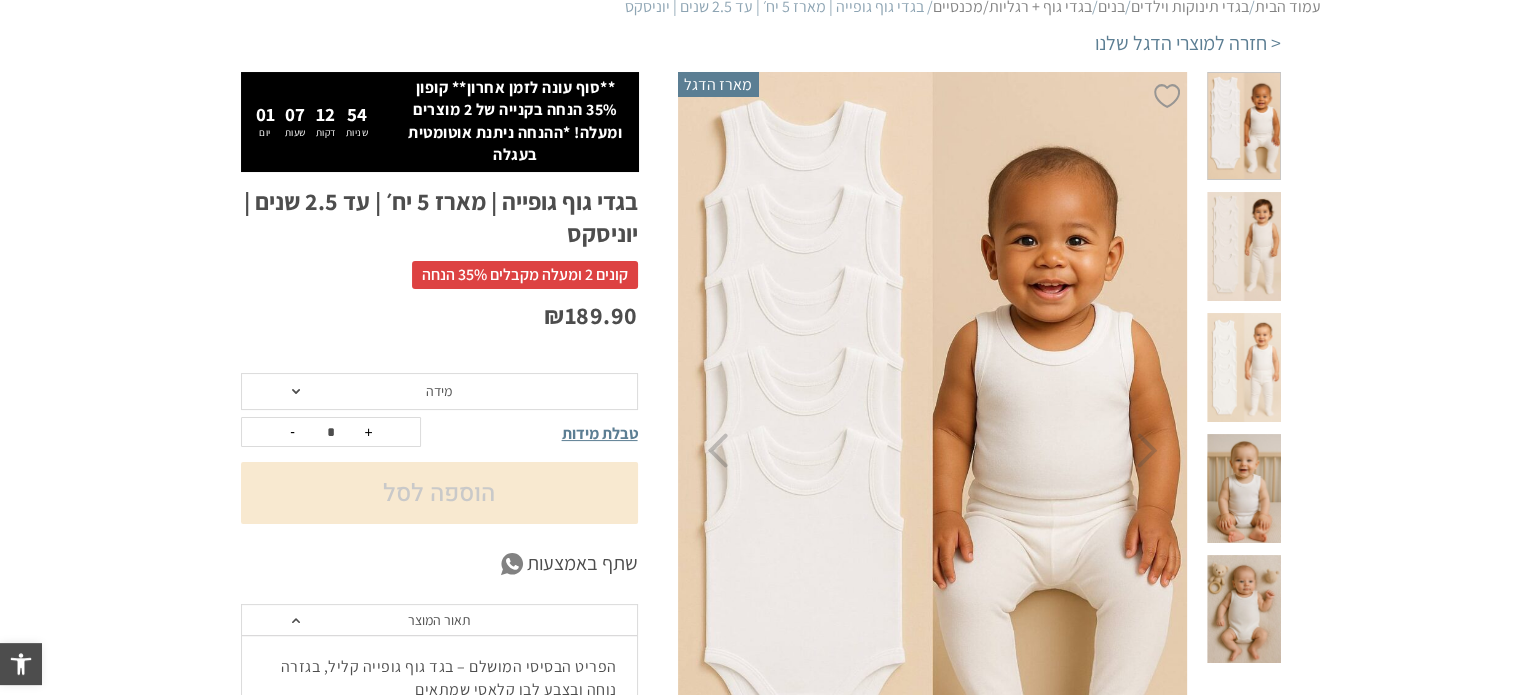 click on "מידה" at bounding box center [439, 392] 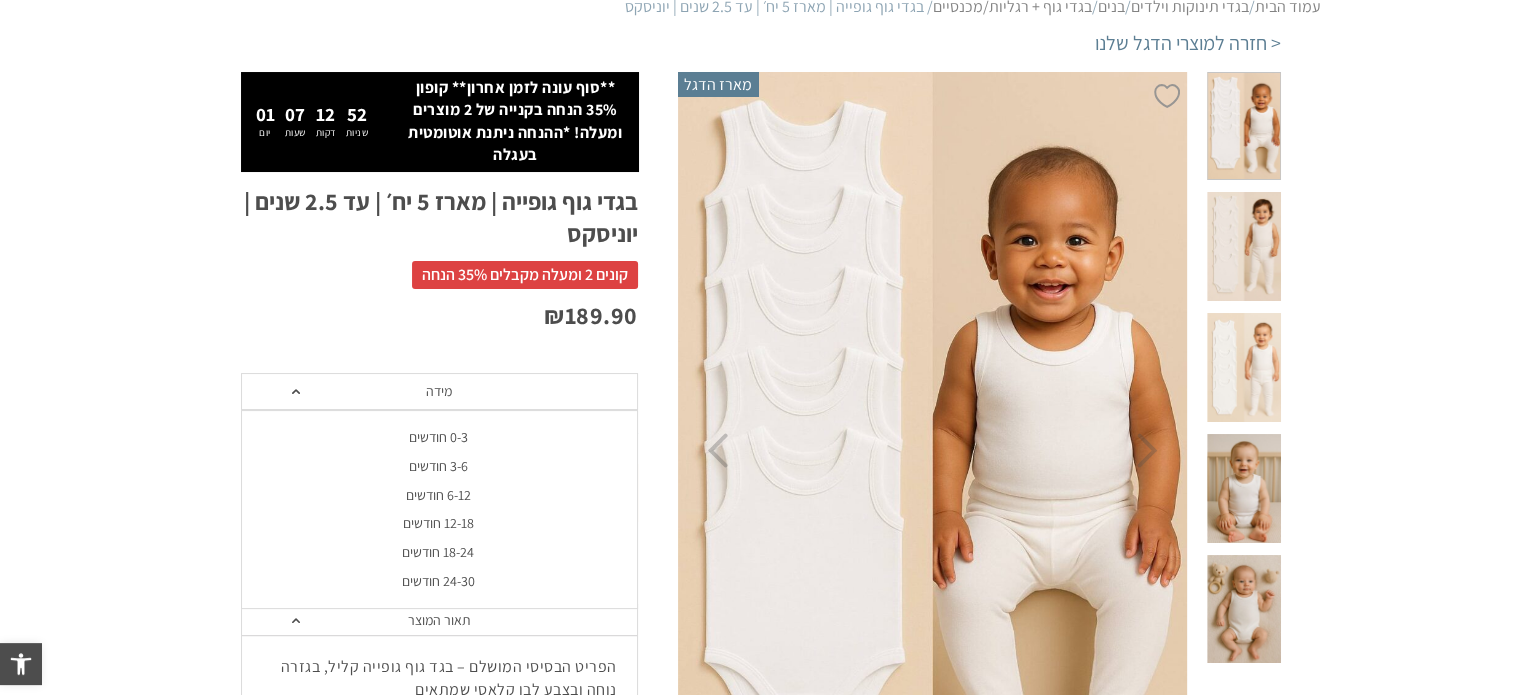 click on "0-3 חודשים" at bounding box center (438, 437) 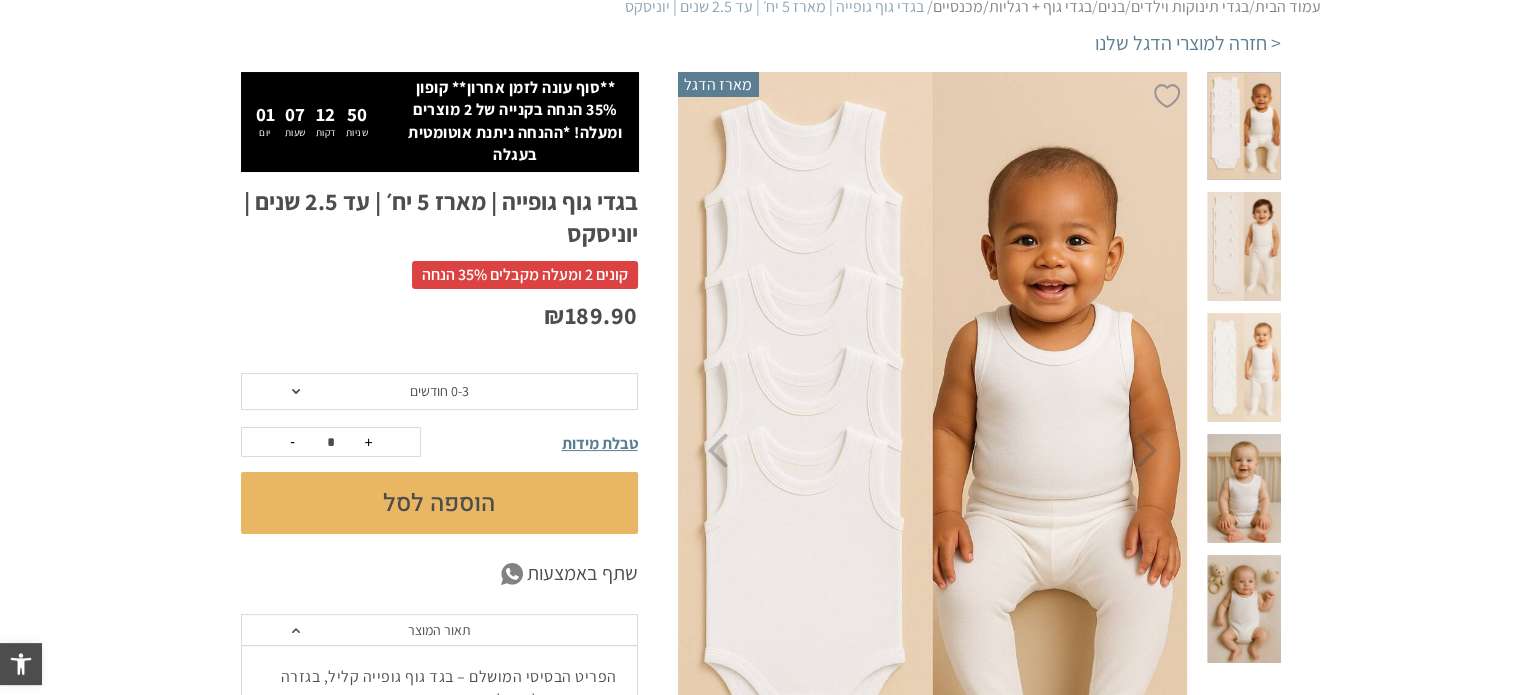 click on "הוספה לסל" at bounding box center [439, 503] 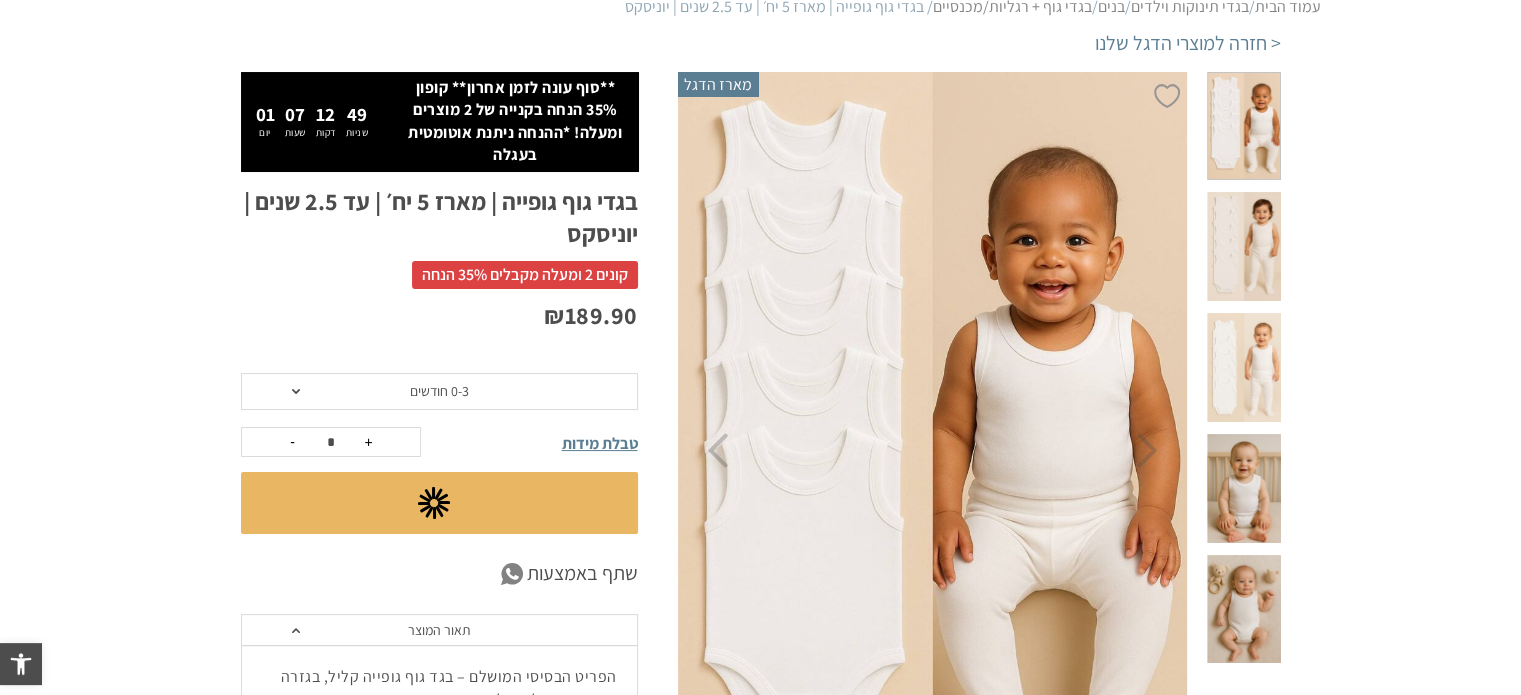 scroll, scrollTop: 0, scrollLeft: 0, axis: both 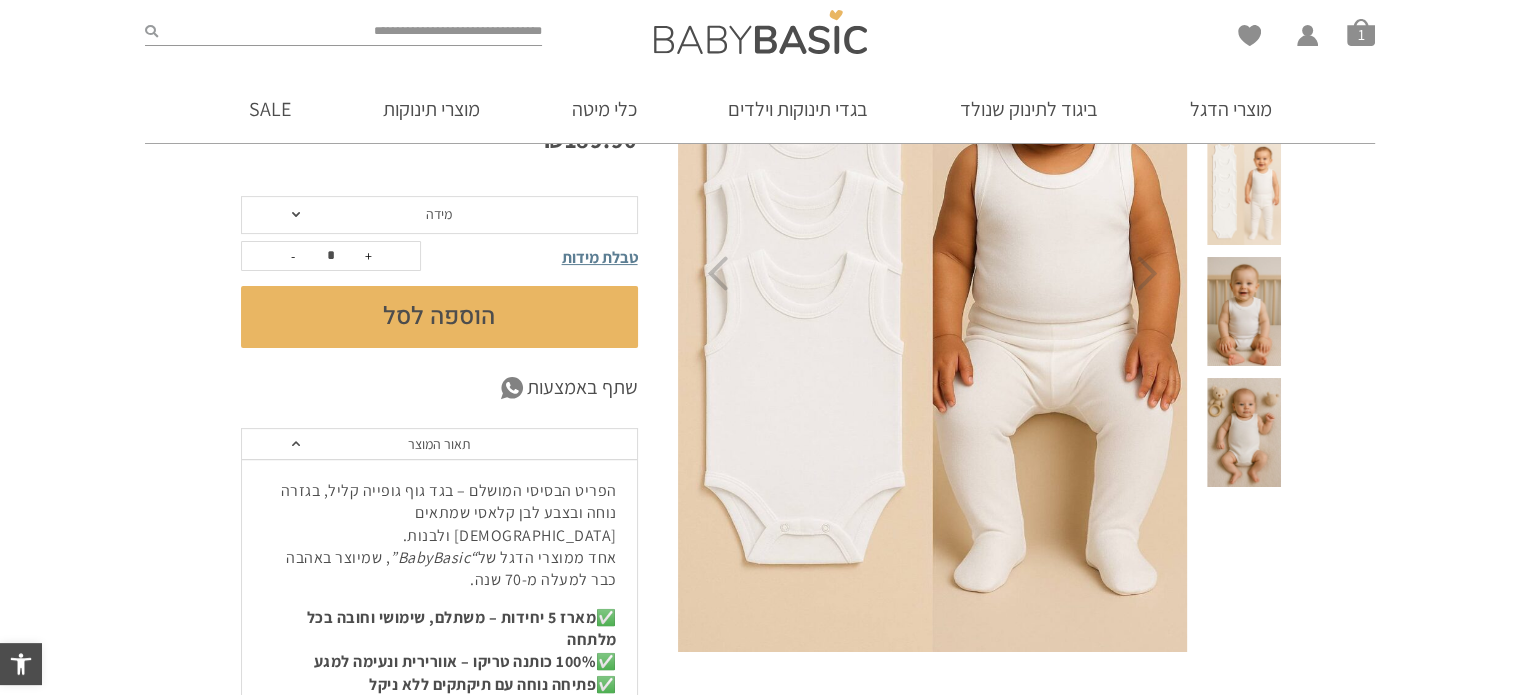 click on "מידה" at bounding box center [439, 215] 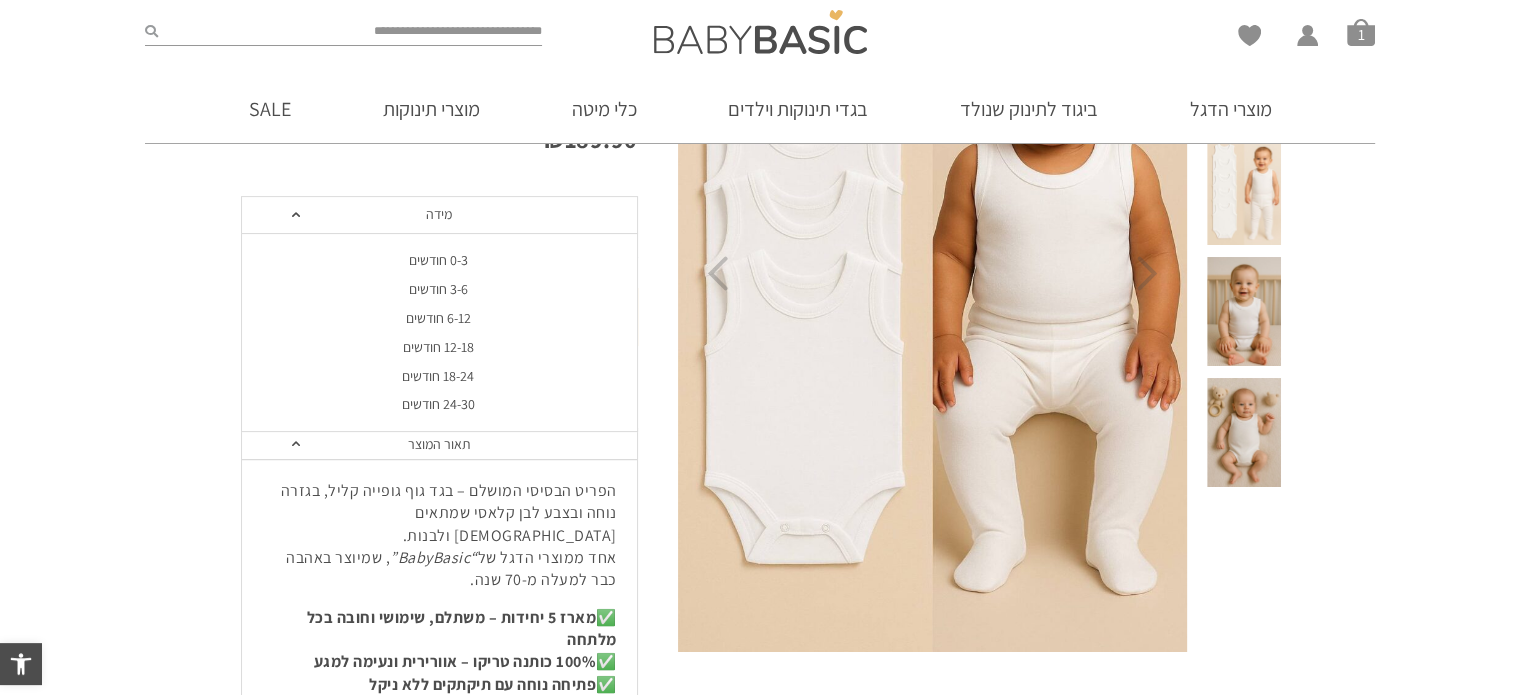 click on "3-6 חודשים" at bounding box center [438, 289] 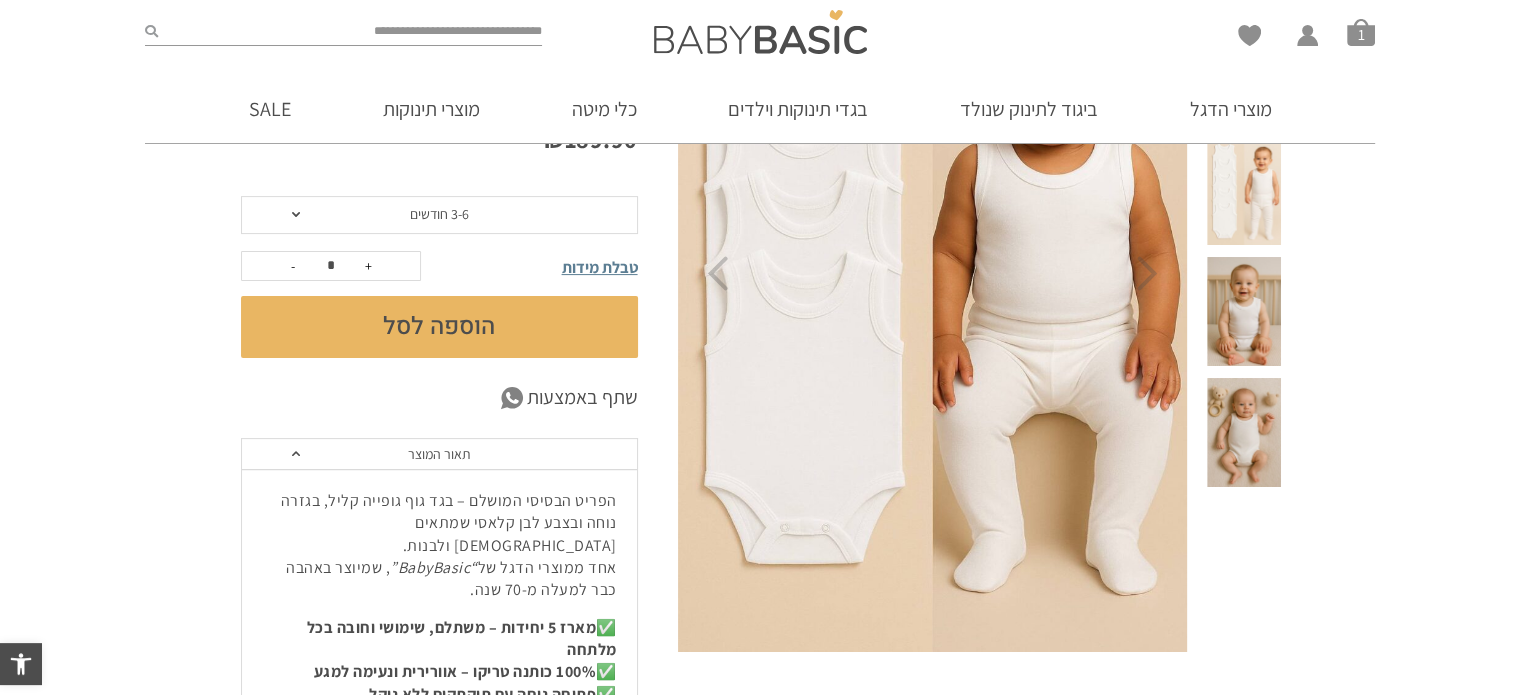 scroll, scrollTop: 0, scrollLeft: 0, axis: both 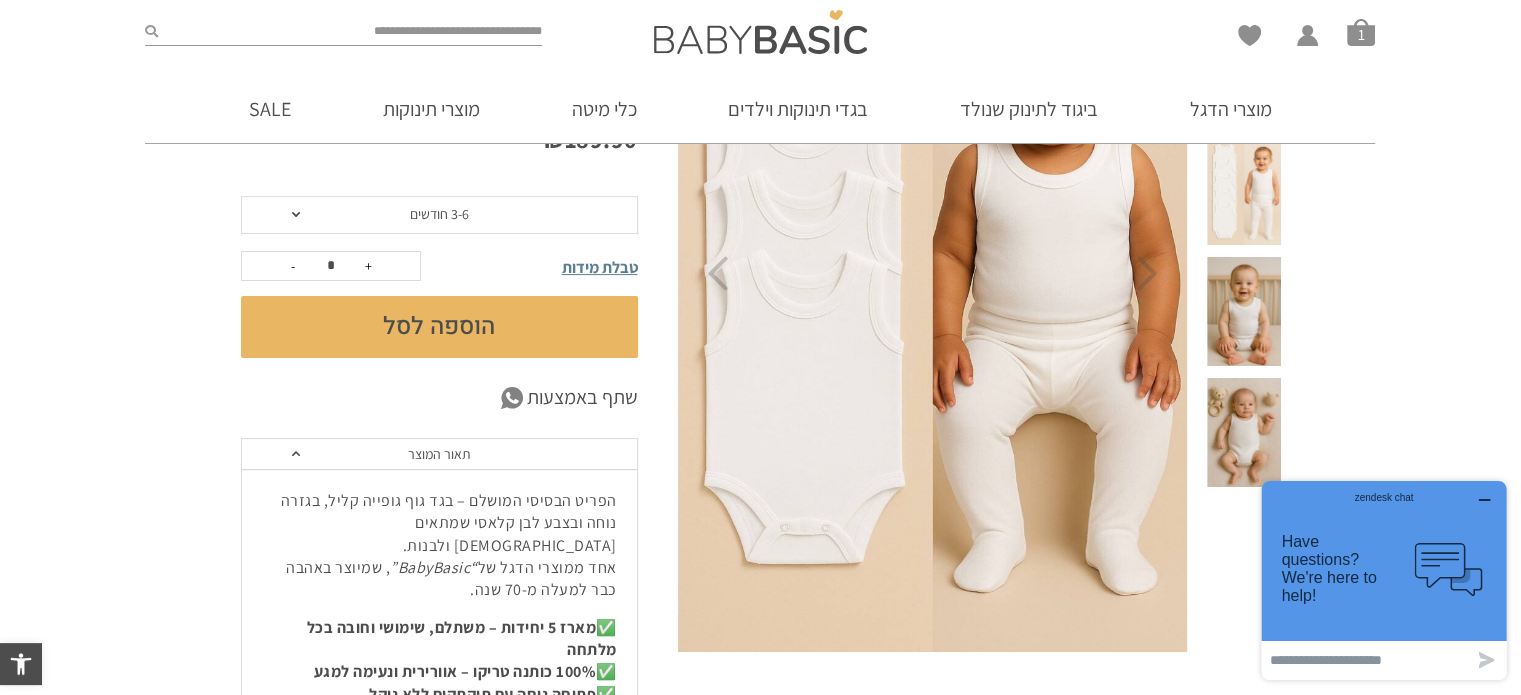 click on "הוספה לסל" at bounding box center (439, 327) 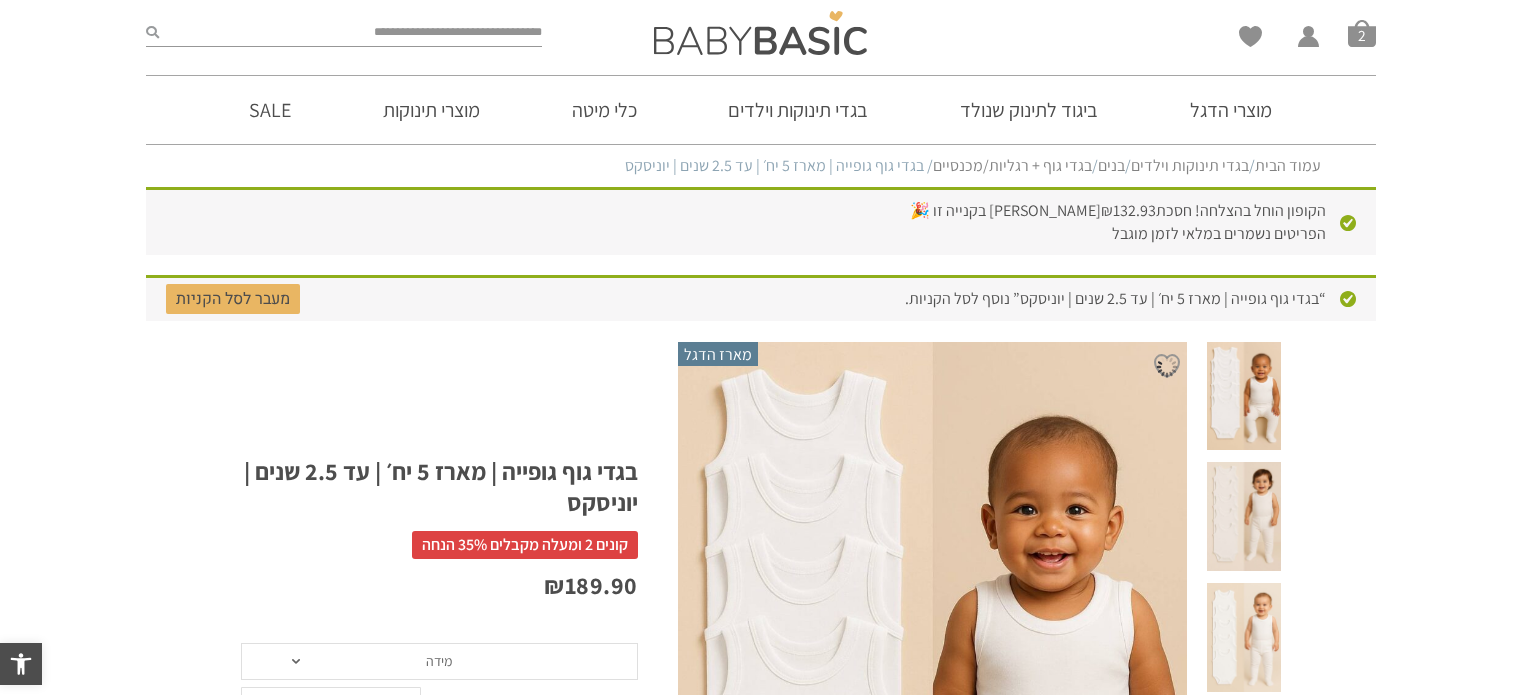 scroll, scrollTop: 0, scrollLeft: 0, axis: both 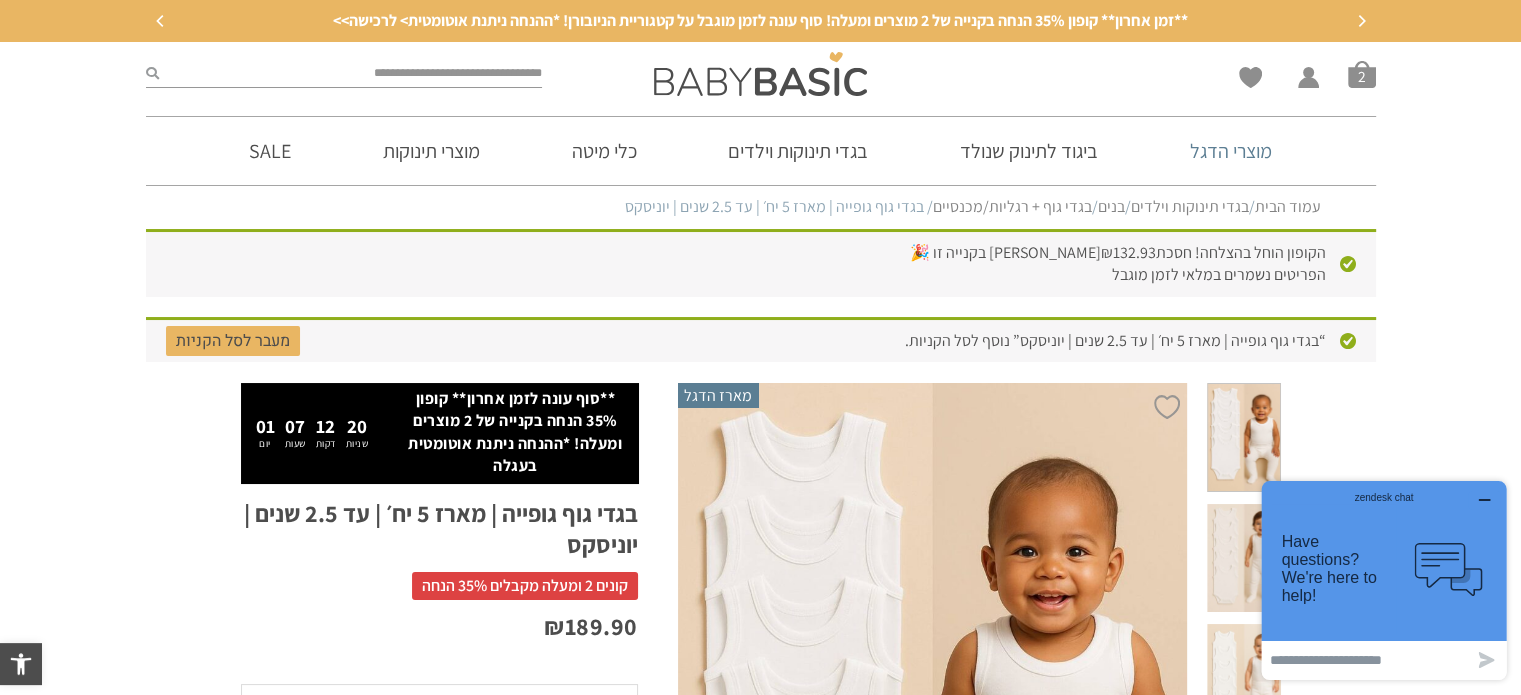 click on "מוצרי הדגל" at bounding box center (1231, 151) 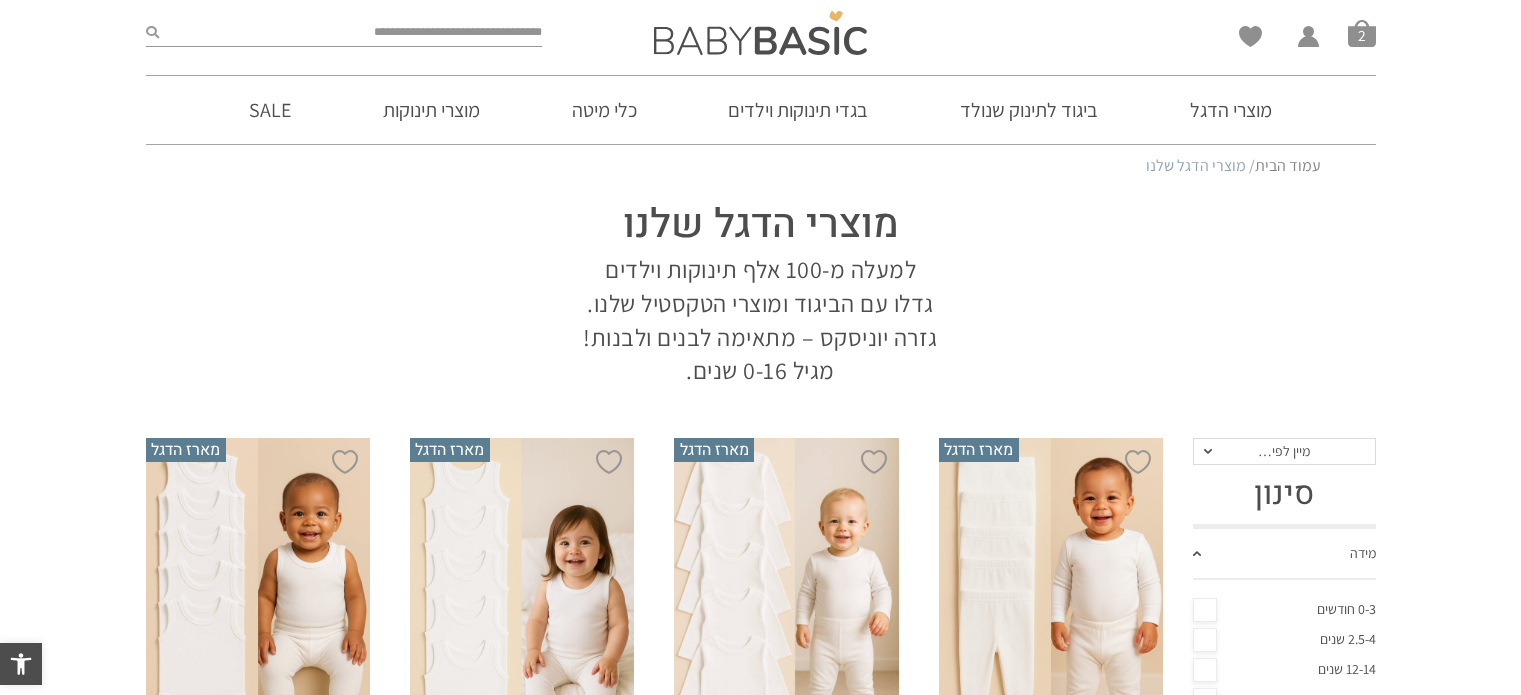 scroll, scrollTop: 200, scrollLeft: 0, axis: vertical 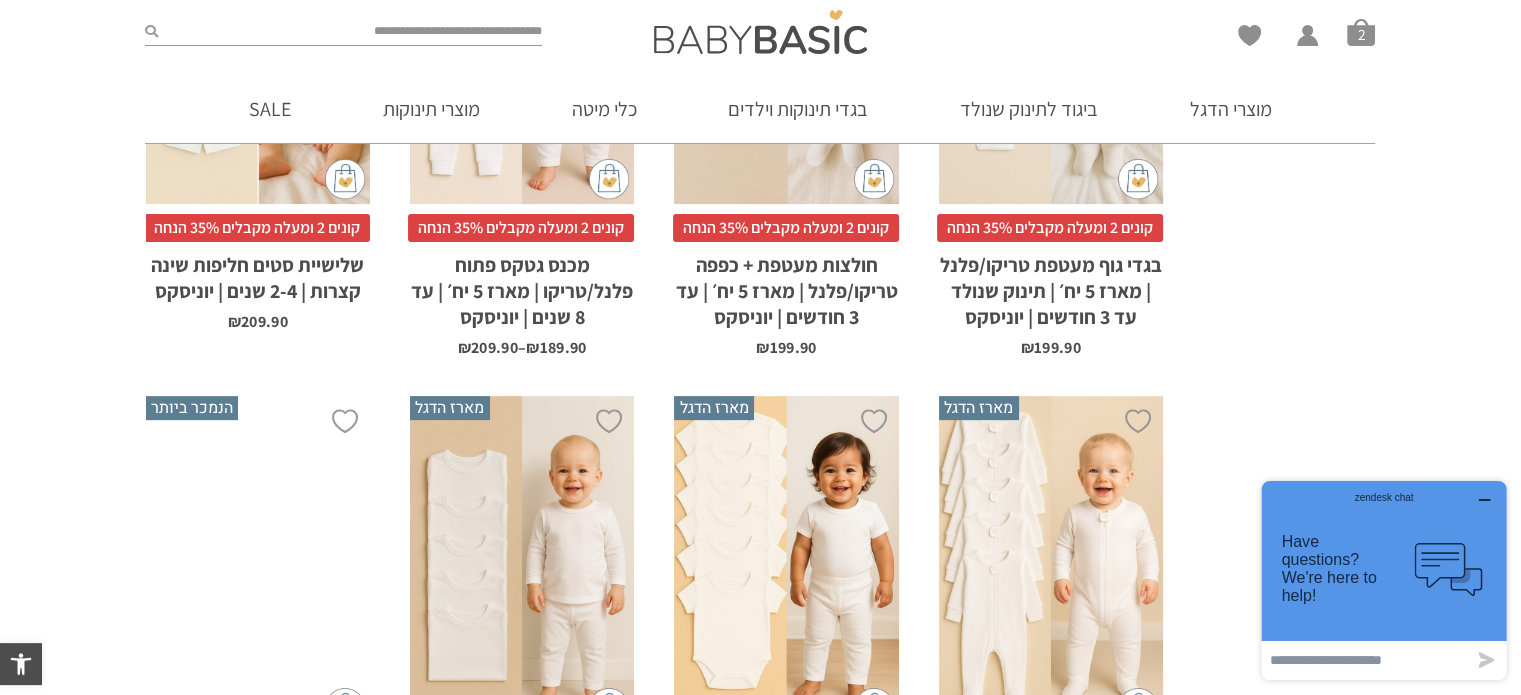 click on "x
בחירת מידה
0-3m
3-6m
6-12m
12-18m
18-24m
24-30m" at bounding box center [786, 564] 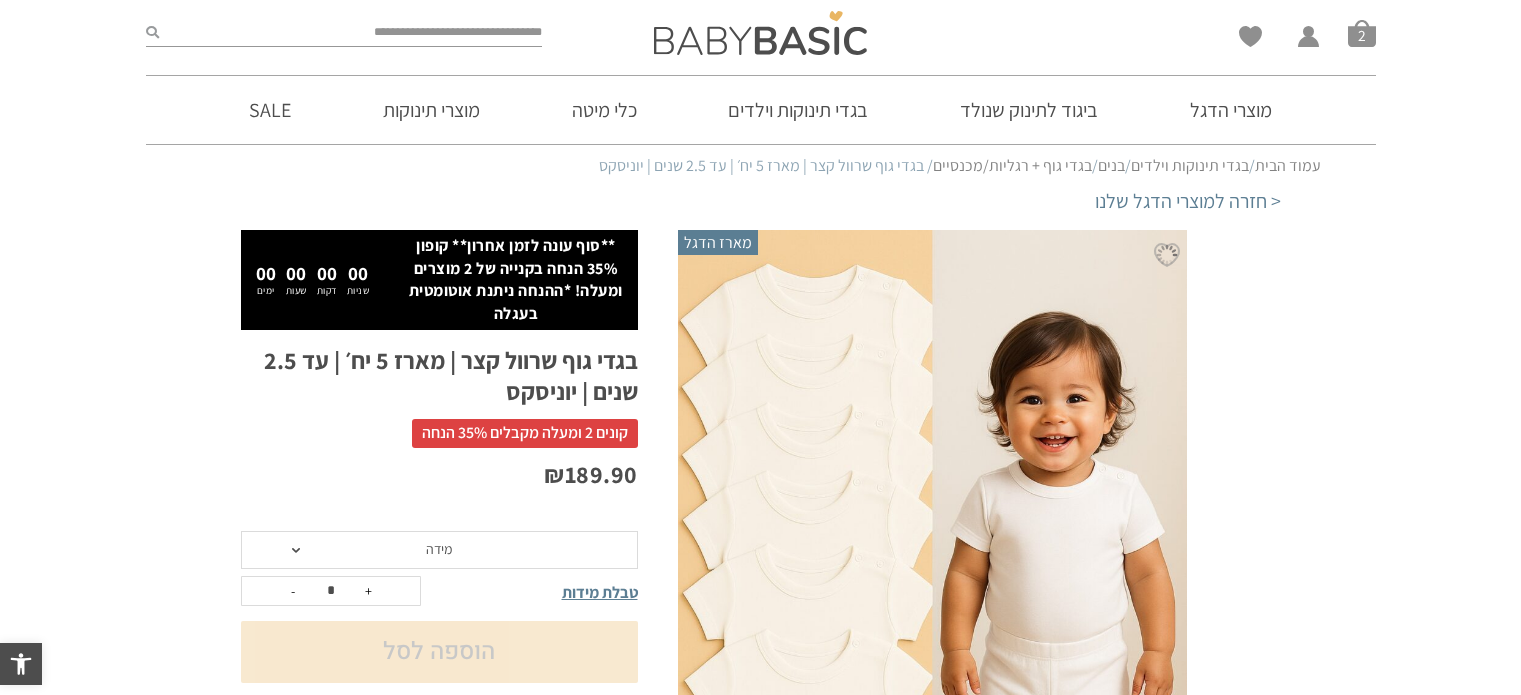 scroll, scrollTop: 0, scrollLeft: 0, axis: both 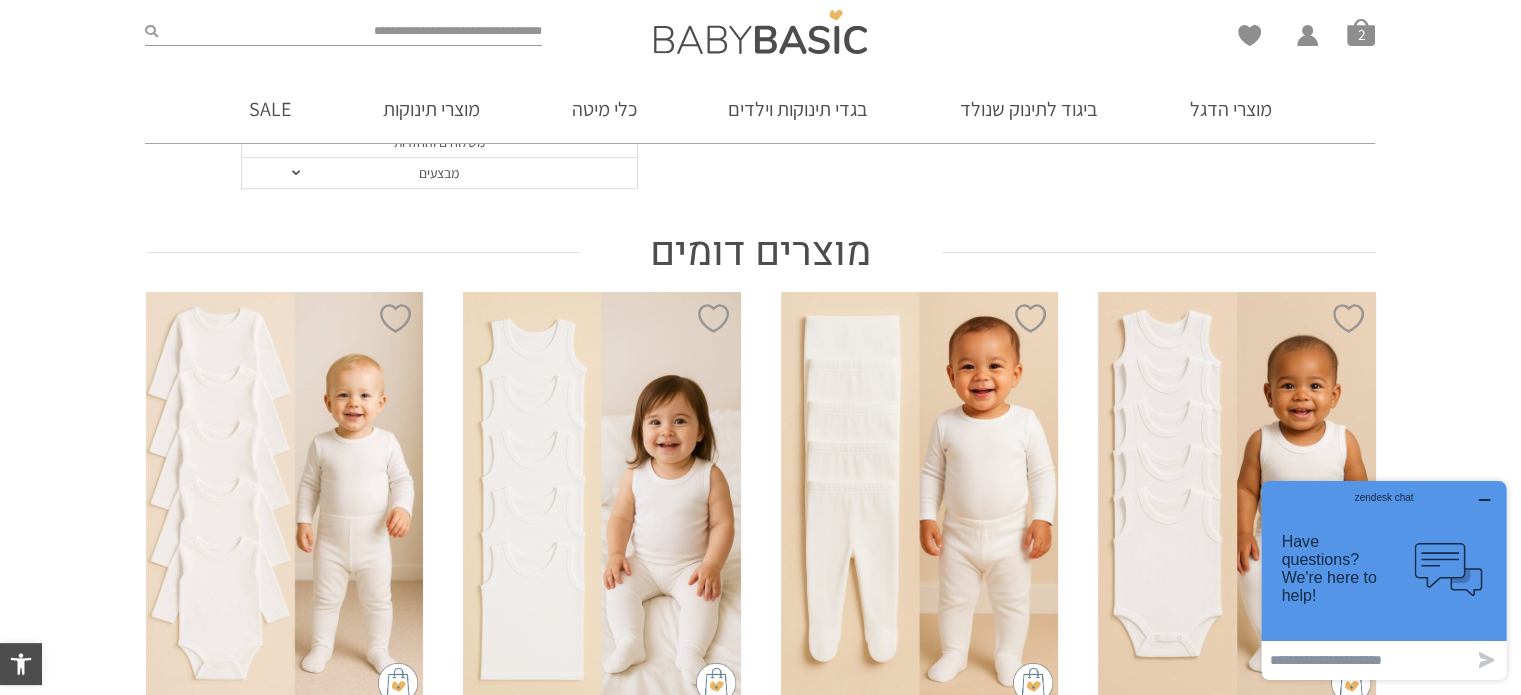 click on "x
בחירת מידה
0-3m
3-6m
6-12m
12-18m
18-24m
24-30m
בחירת סוג בד
טריקו (עונת מעבר/קיץ)" at bounding box center [920, 500] 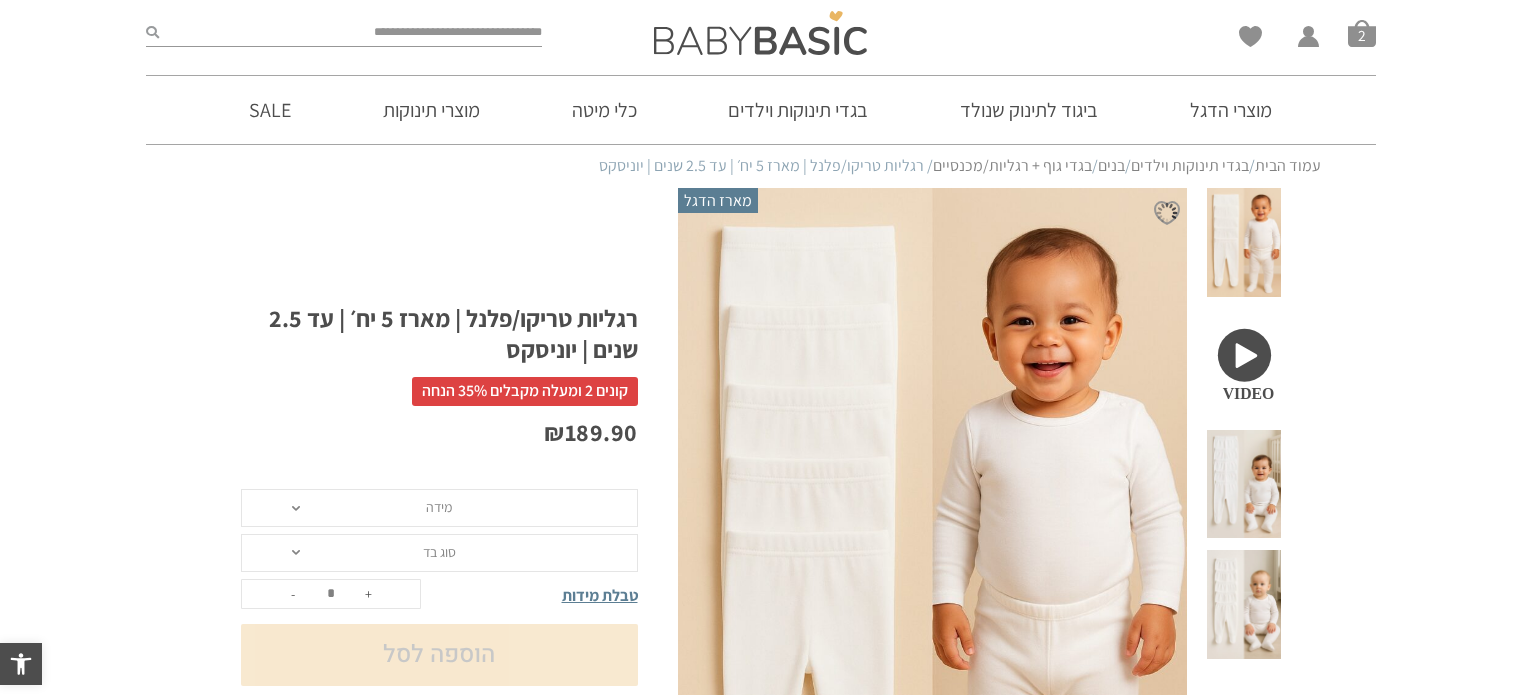 scroll, scrollTop: 0, scrollLeft: 0, axis: both 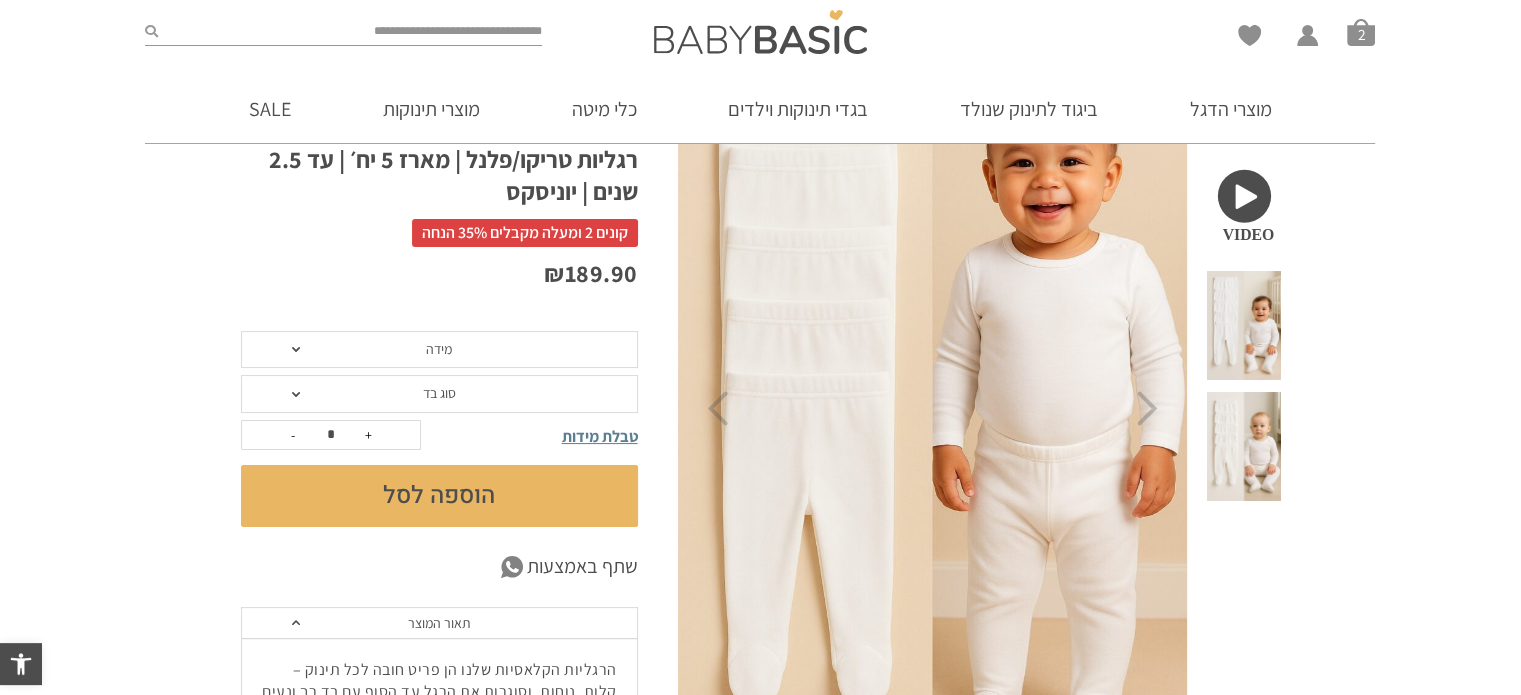 click on "מידה" at bounding box center [439, 350] 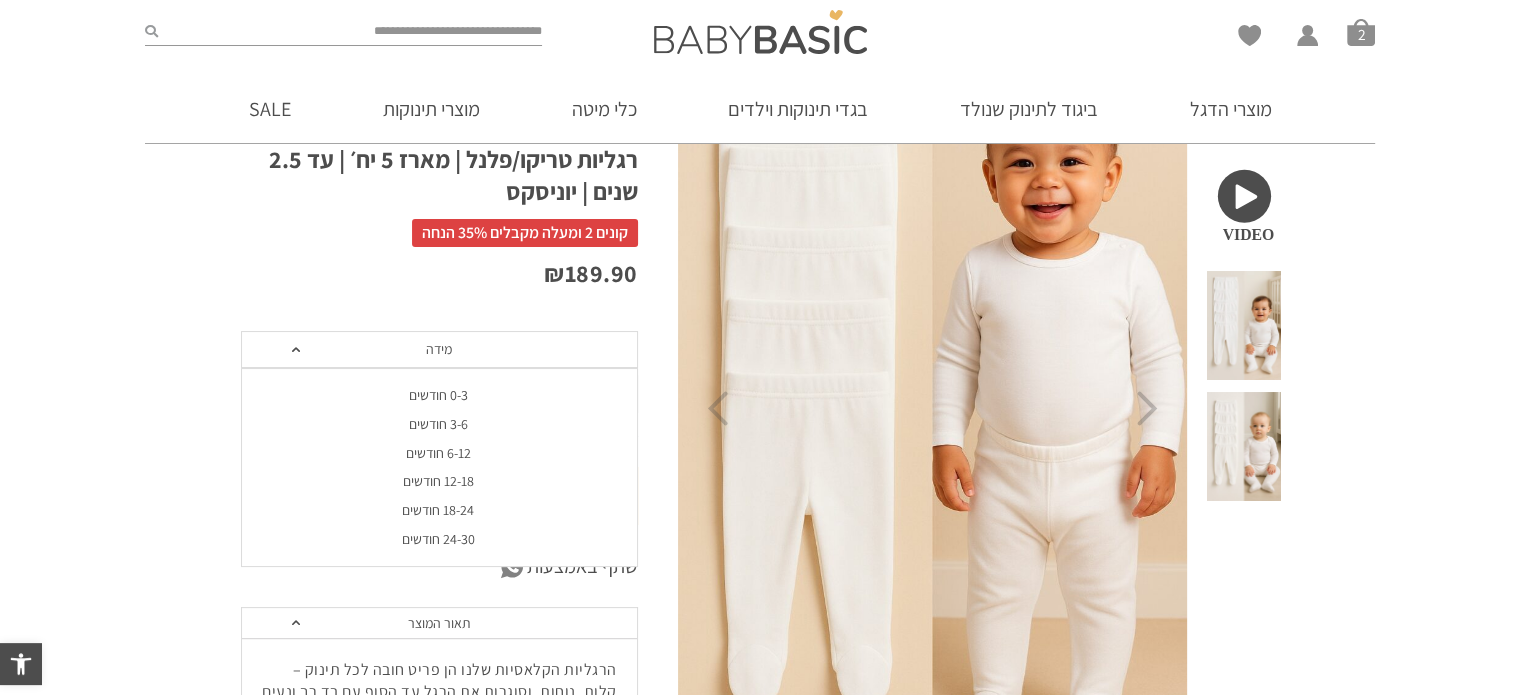 scroll, scrollTop: 0, scrollLeft: 0, axis: both 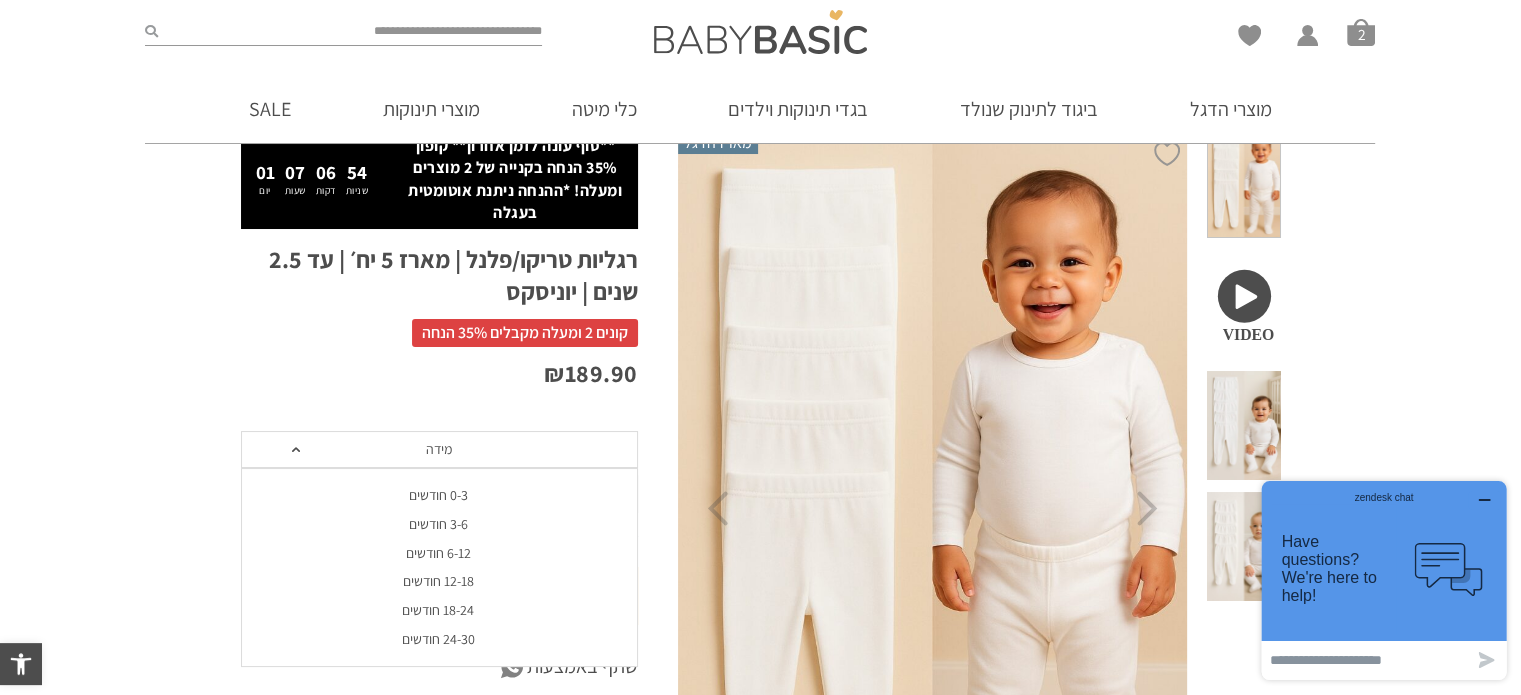 click on "0-3 חודשים" at bounding box center (438, 495) 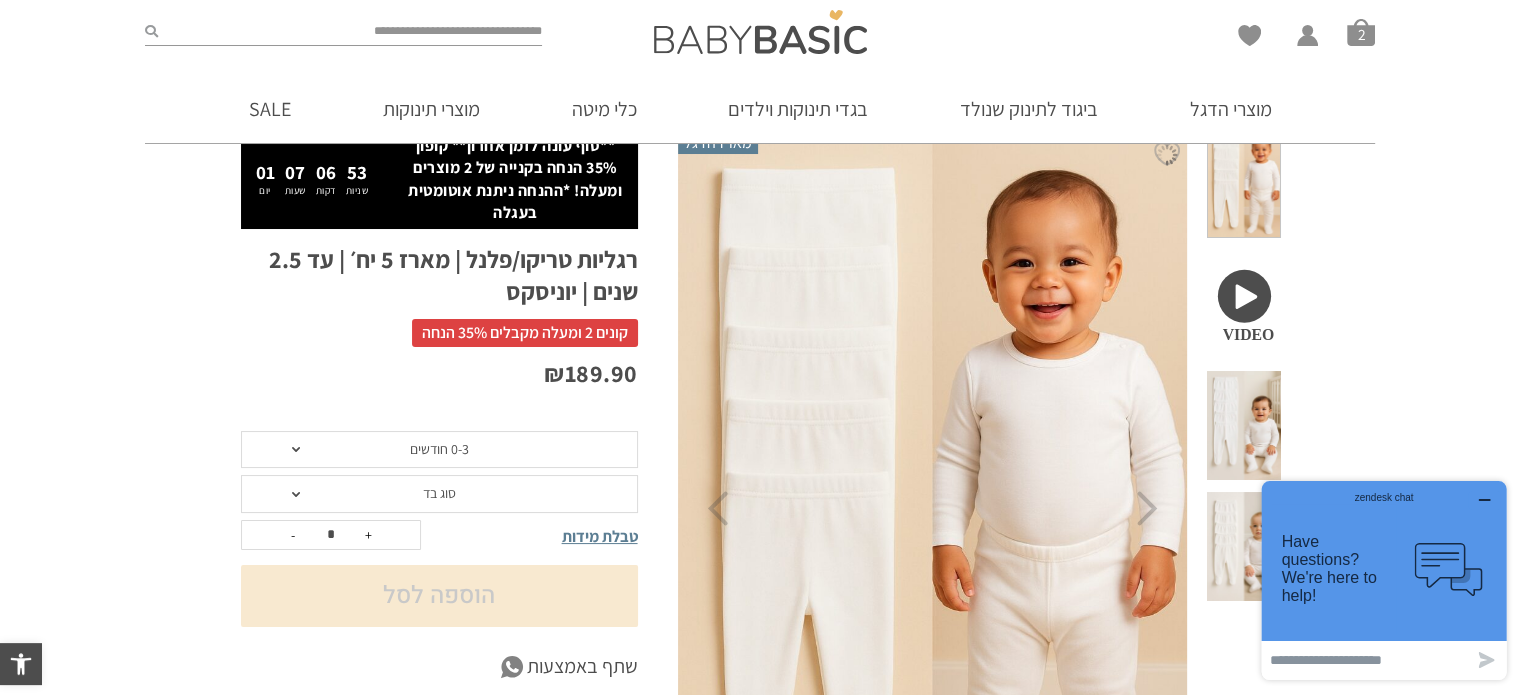 click on "0-3 חודשים" at bounding box center [439, 450] 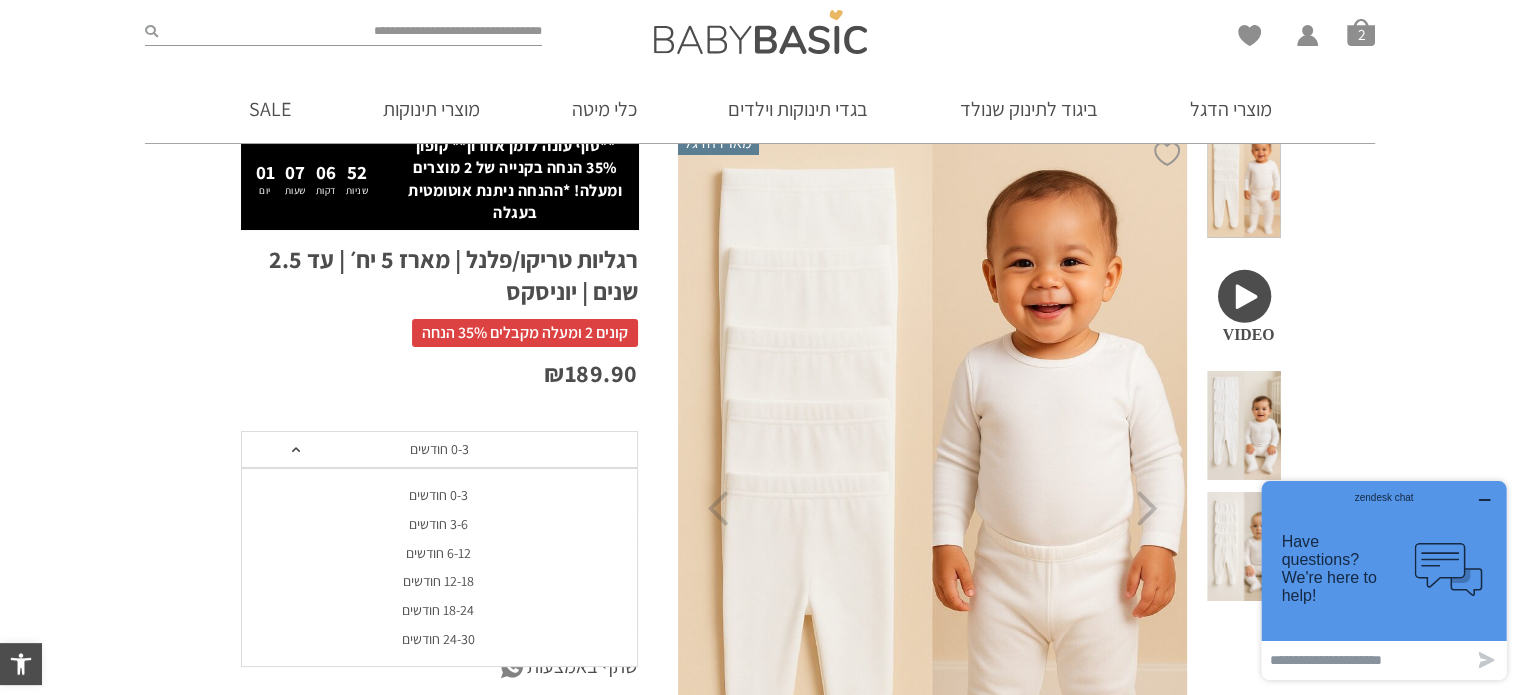 click on "3-6 חודשים" at bounding box center [438, 524] 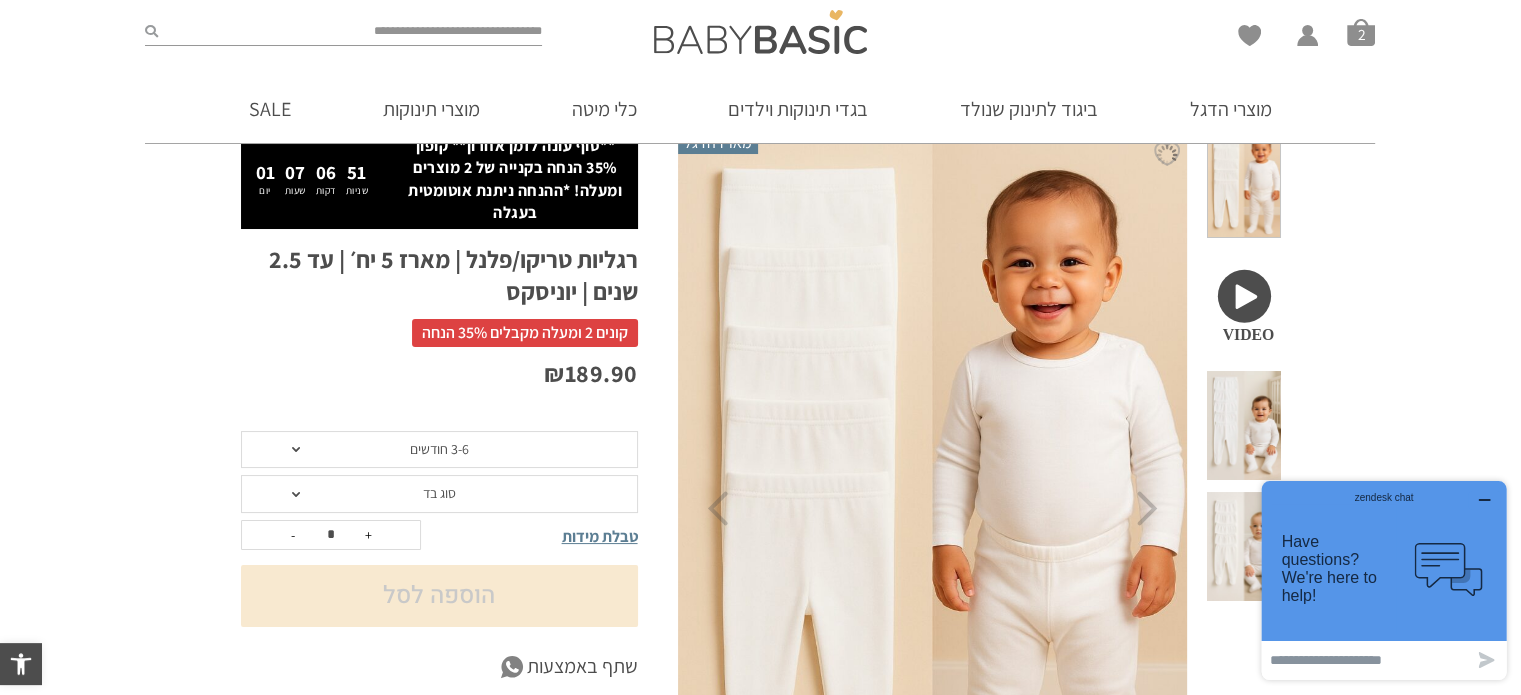 click on "סוג בד" at bounding box center (439, 494) 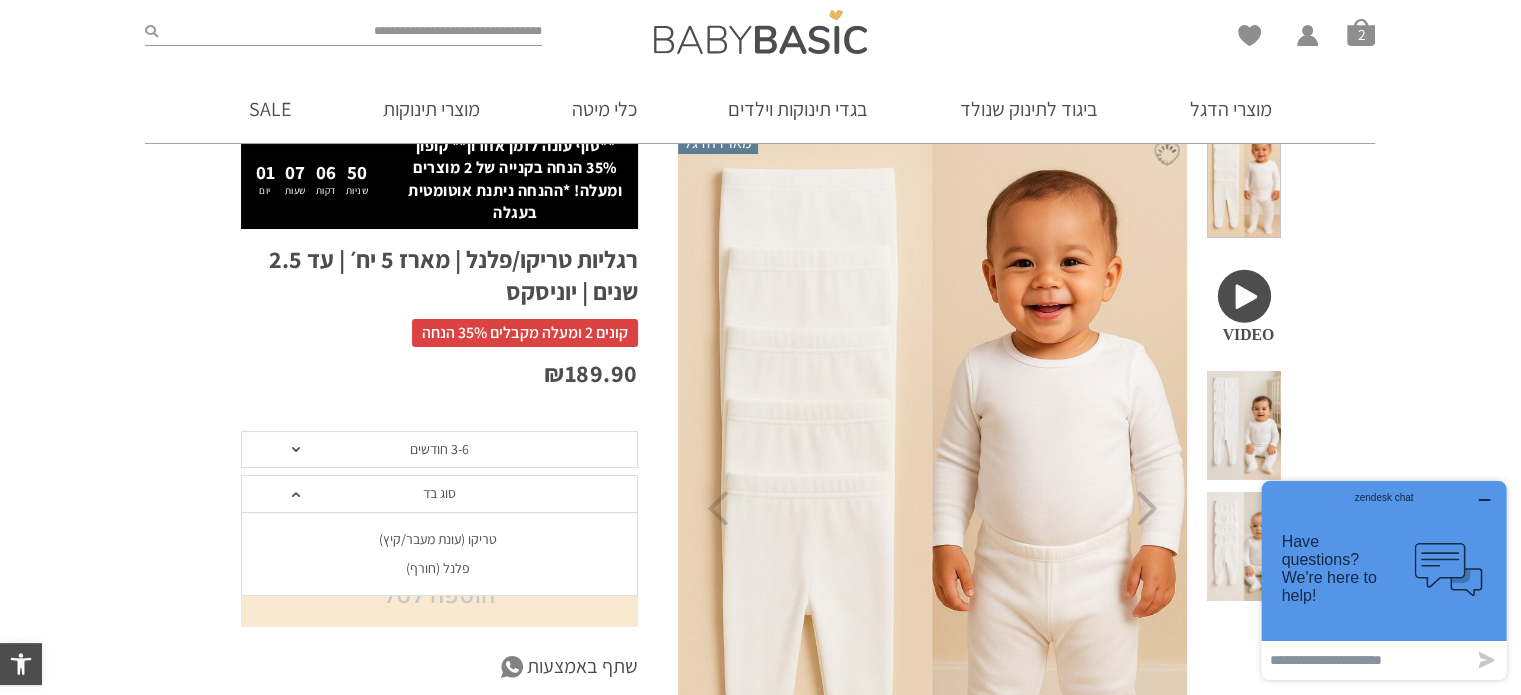 click on "טריקו (עונת מעבר/קיץ)" at bounding box center [438, 539] 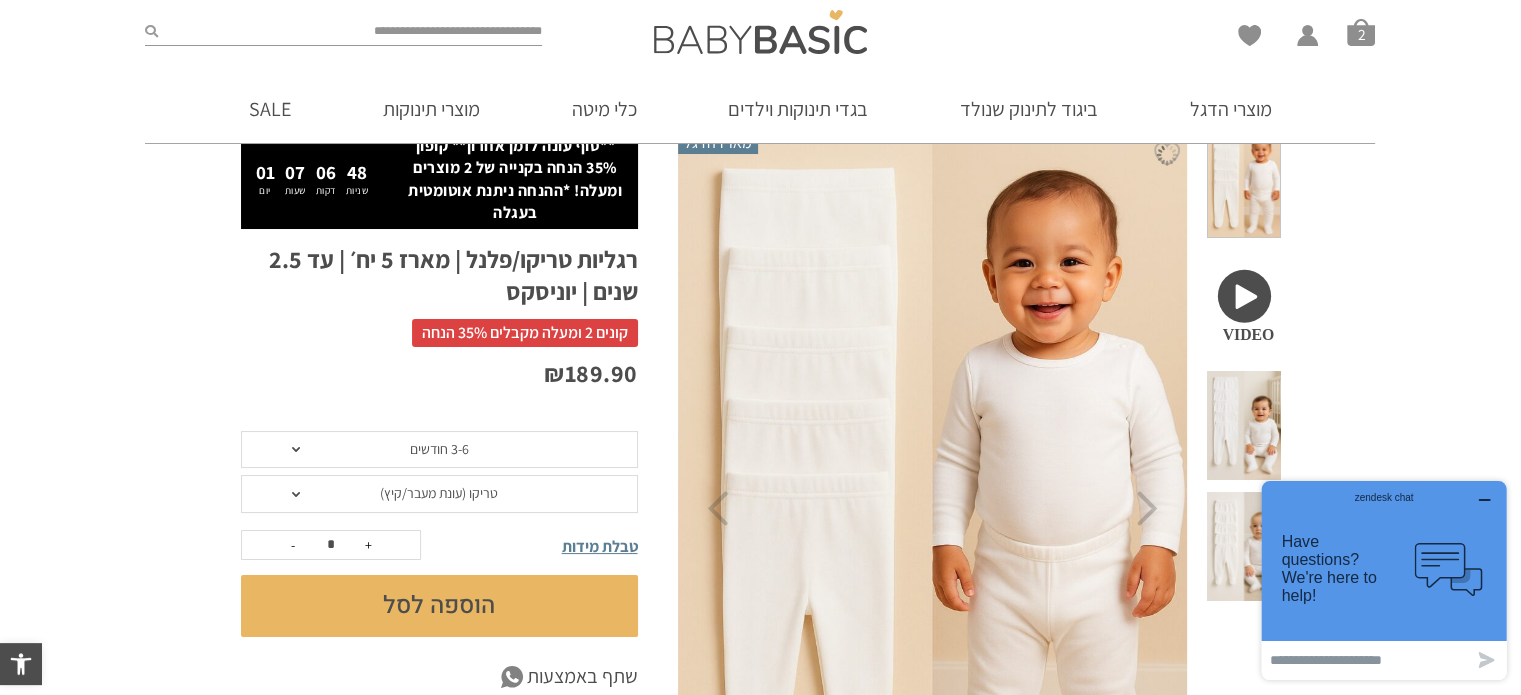 click on "הוספה לסל" at bounding box center [439, 606] 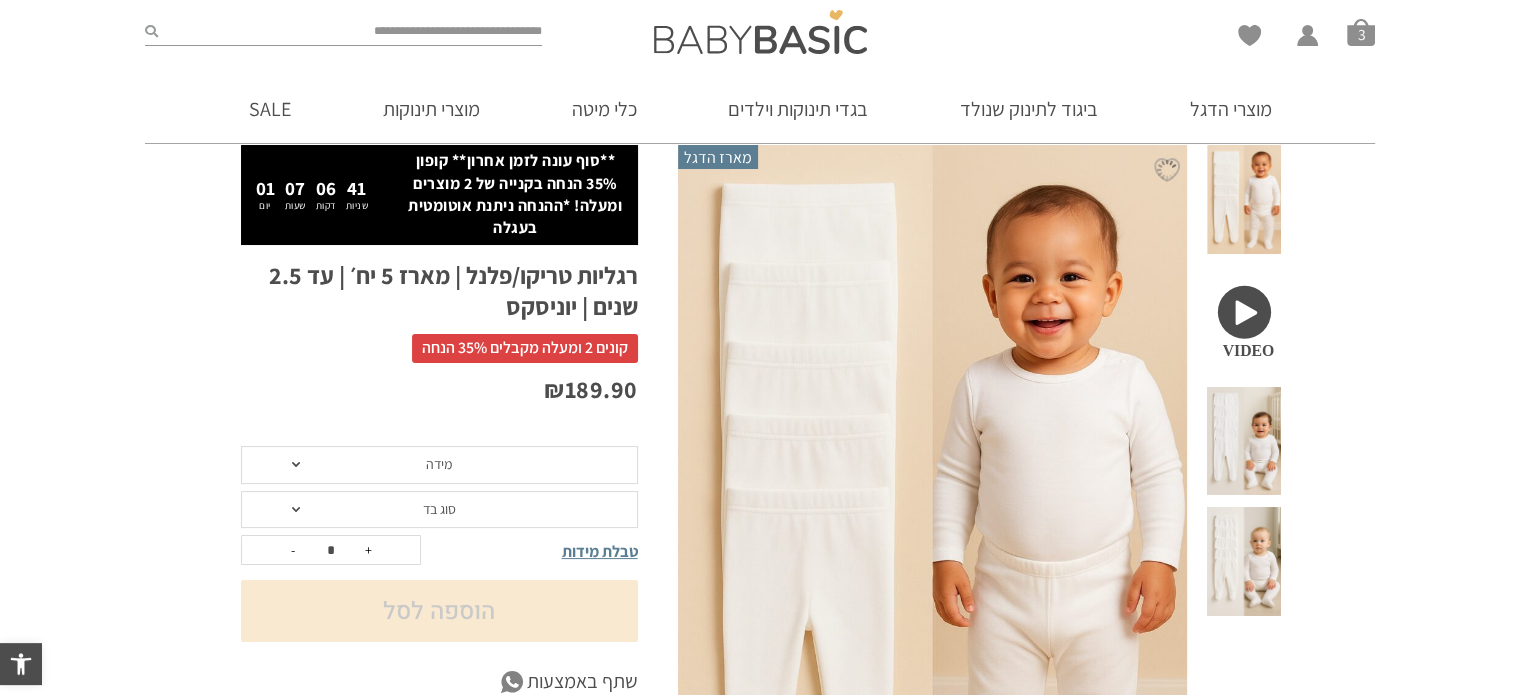 scroll, scrollTop: 241, scrollLeft: 0, axis: vertical 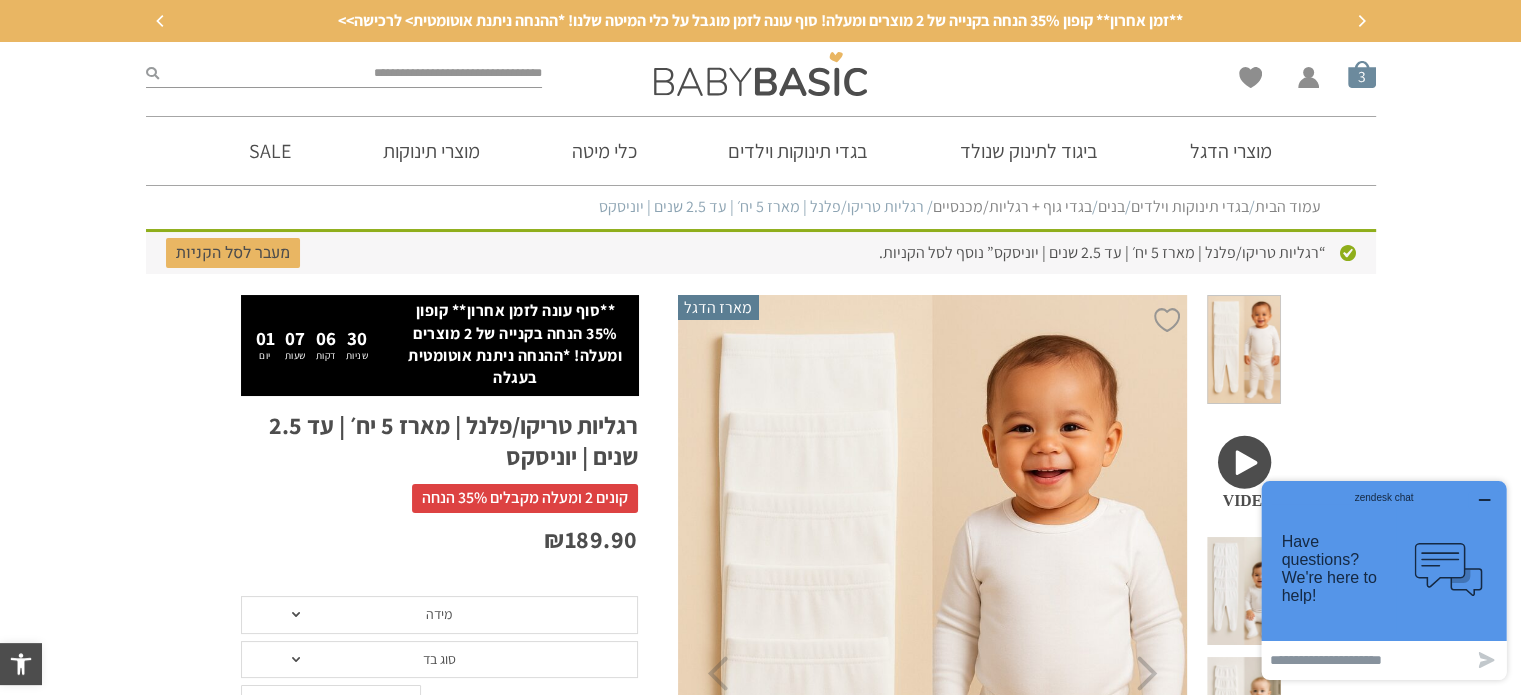 click on "סל קניות" at bounding box center [1362, 74] 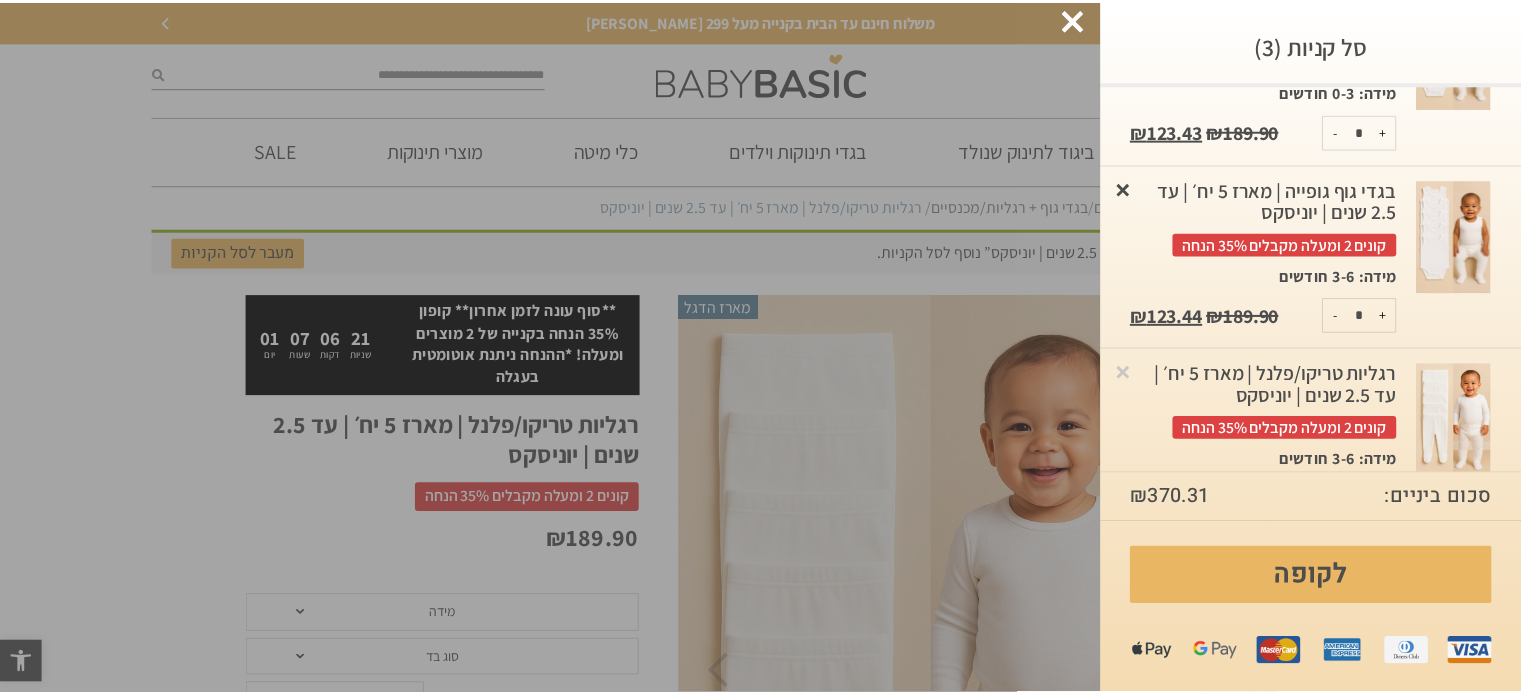 scroll, scrollTop: 257, scrollLeft: 0, axis: vertical 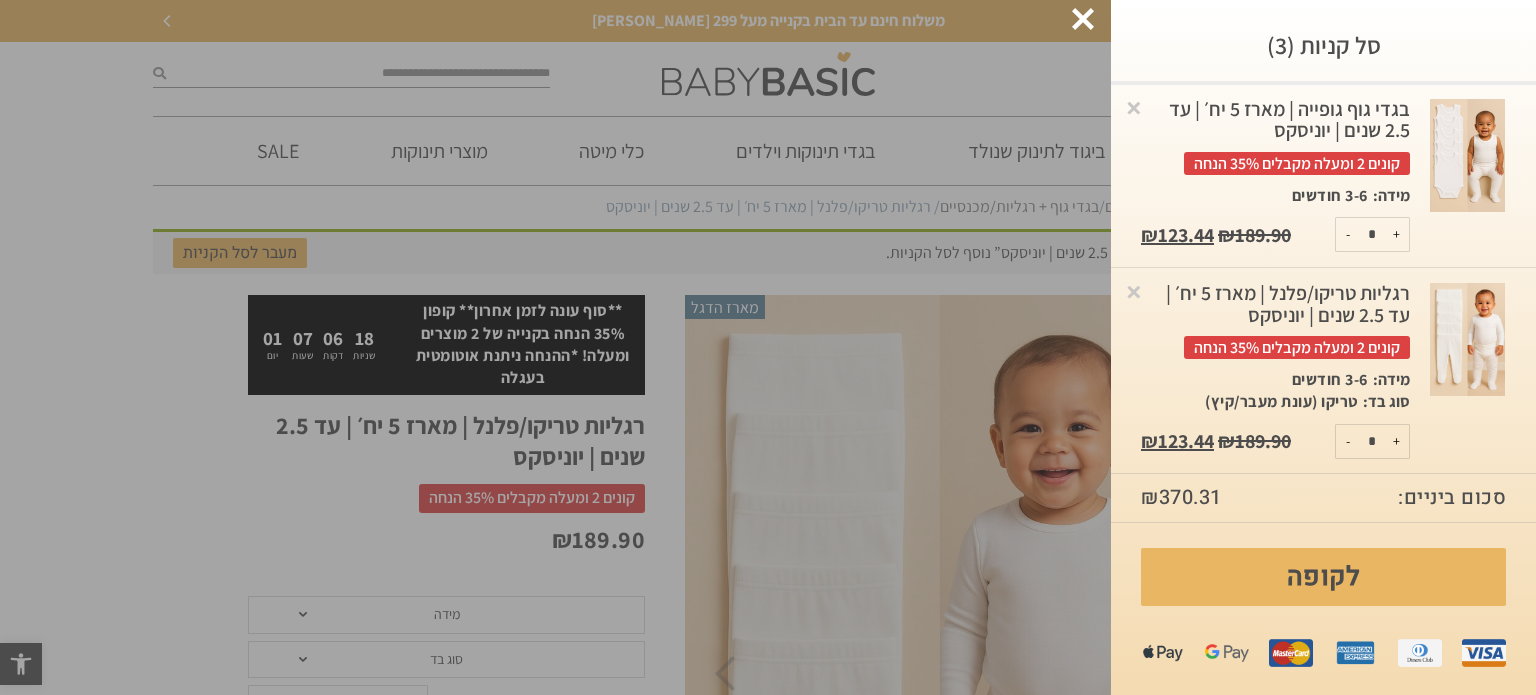 click at bounding box center [1083, 19] 